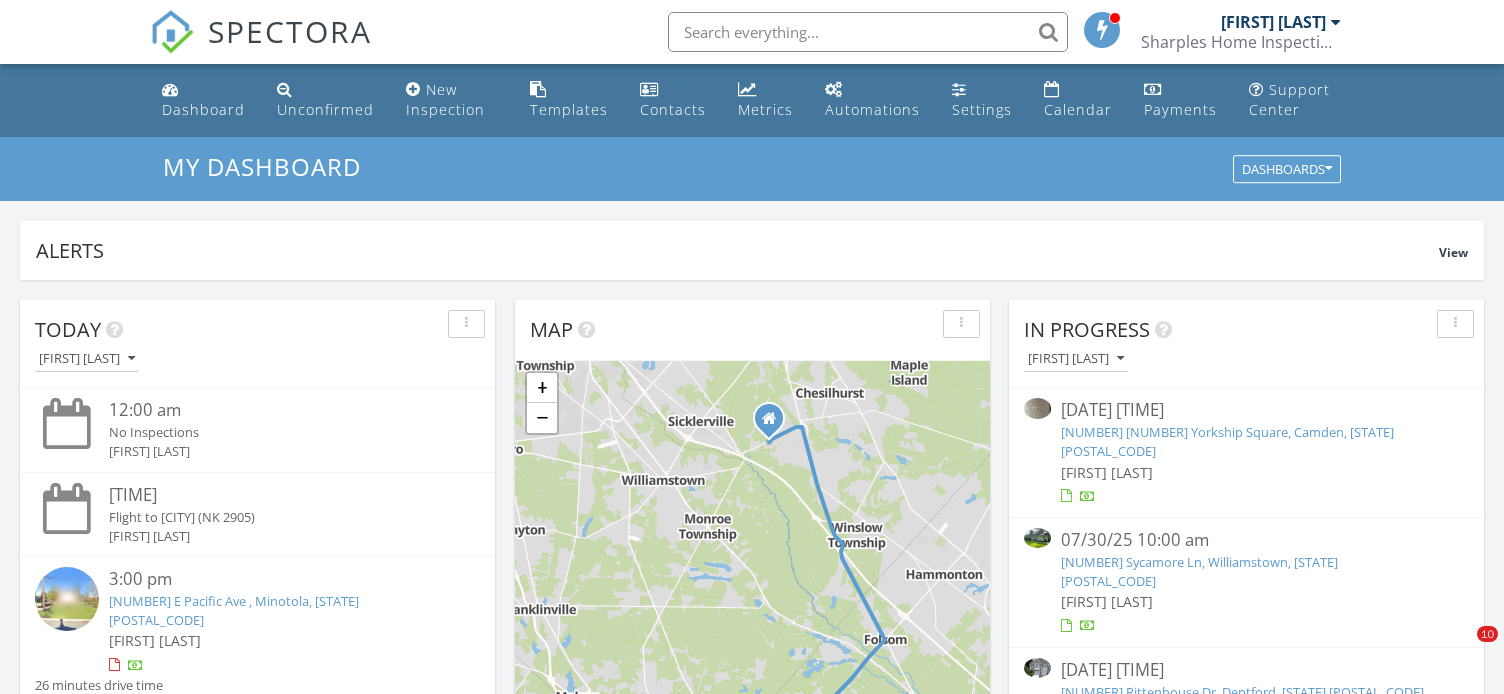 scroll, scrollTop: 0, scrollLeft: 0, axis: both 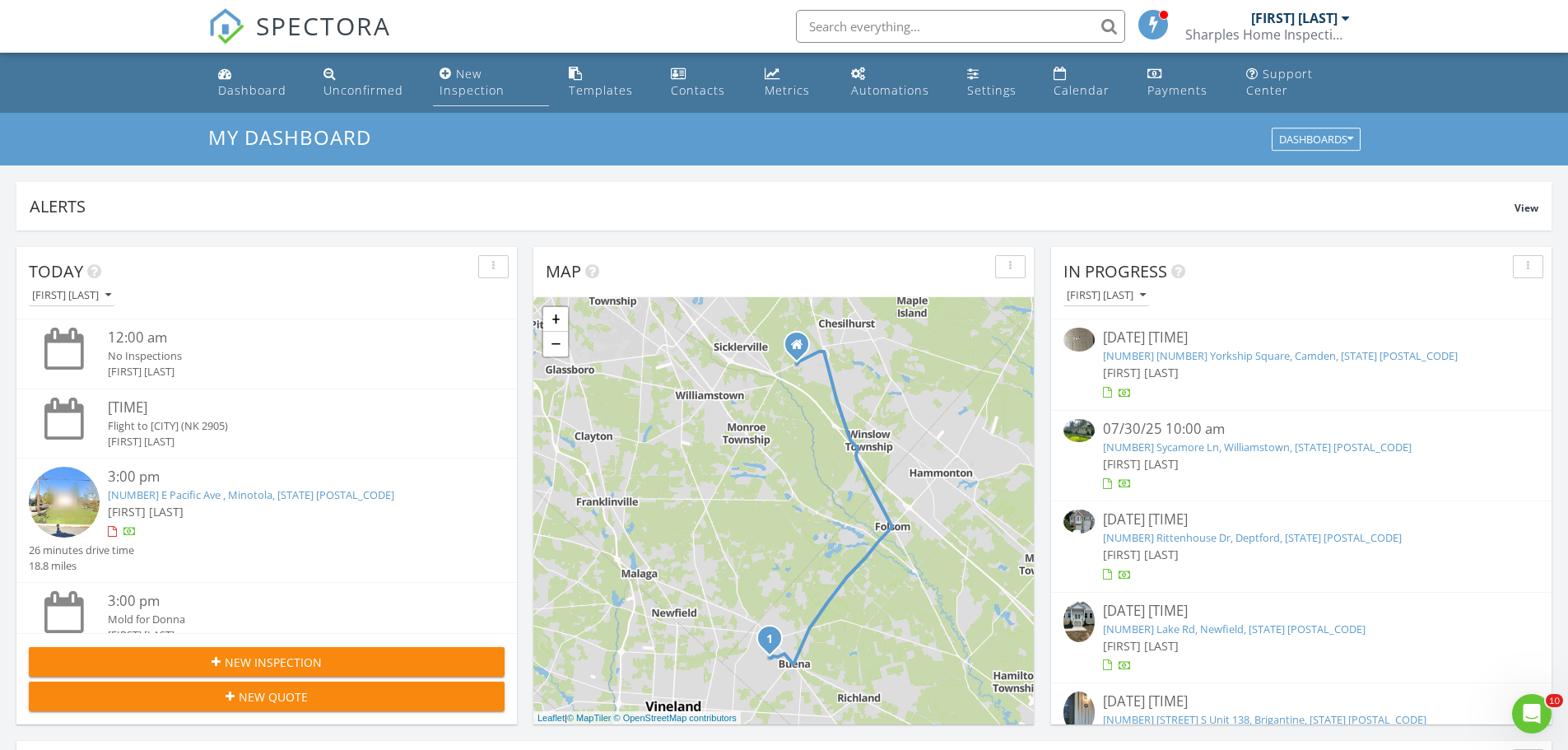 click on "New Inspection" at bounding box center (472, 82) 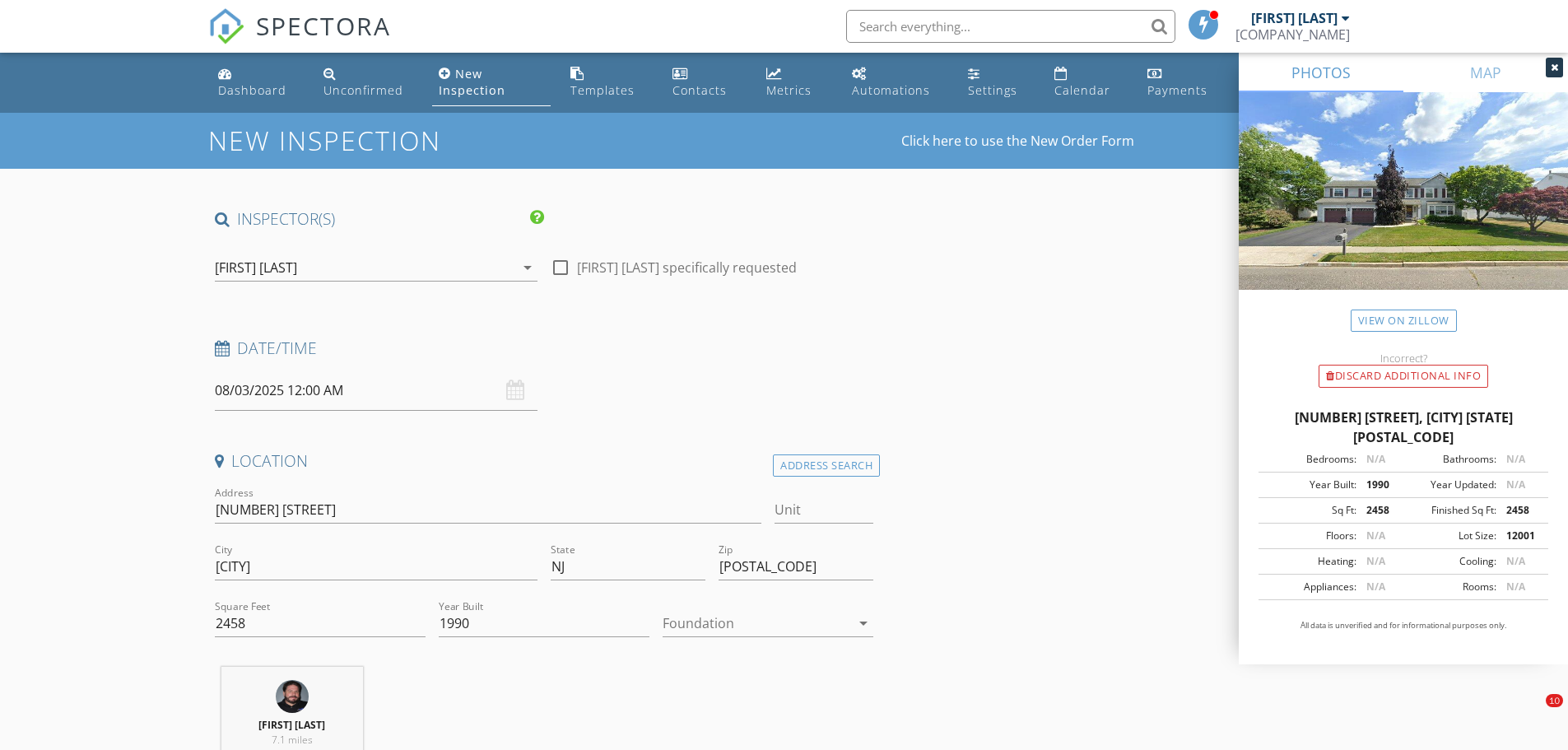 scroll, scrollTop: 165, scrollLeft: 0, axis: vertical 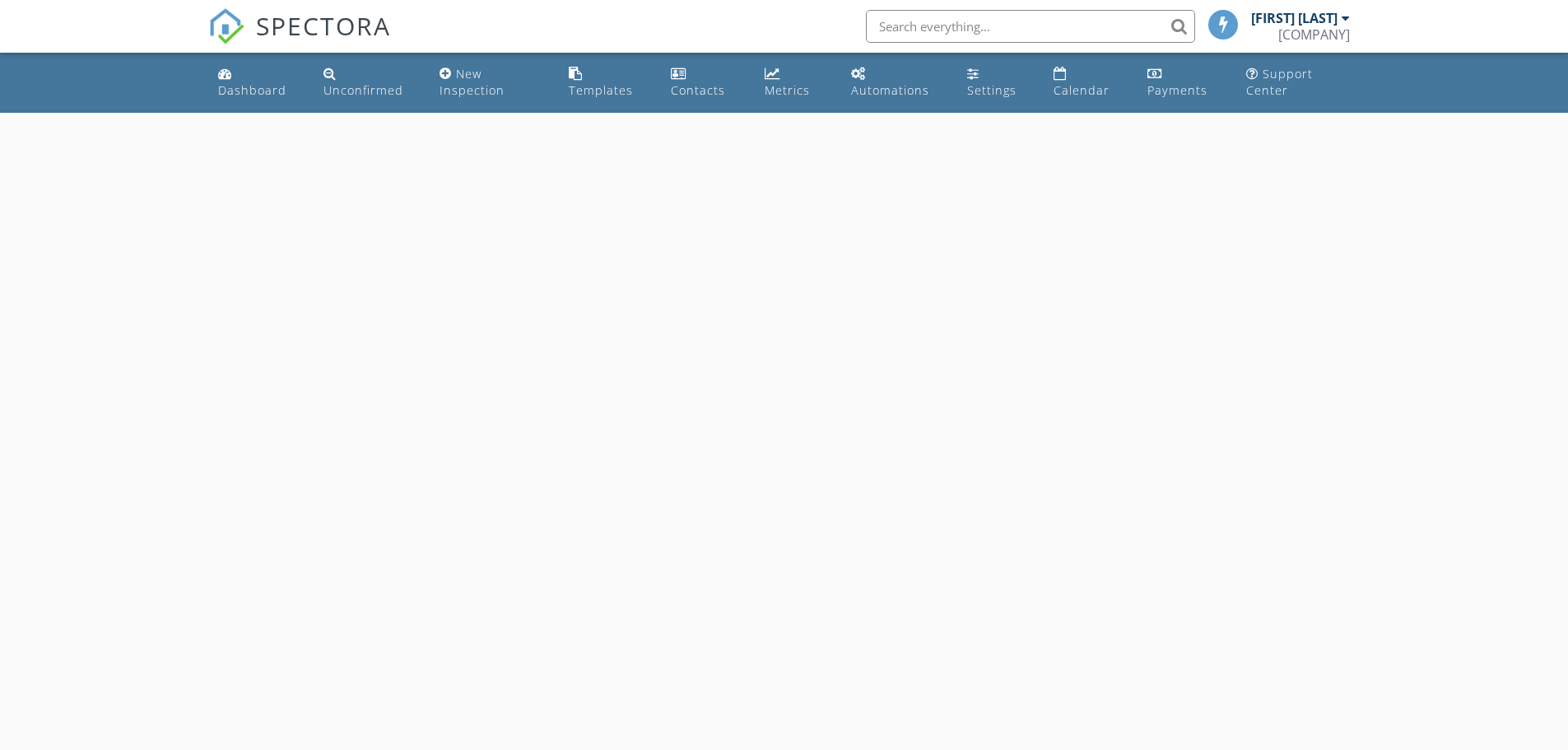 select on "7" 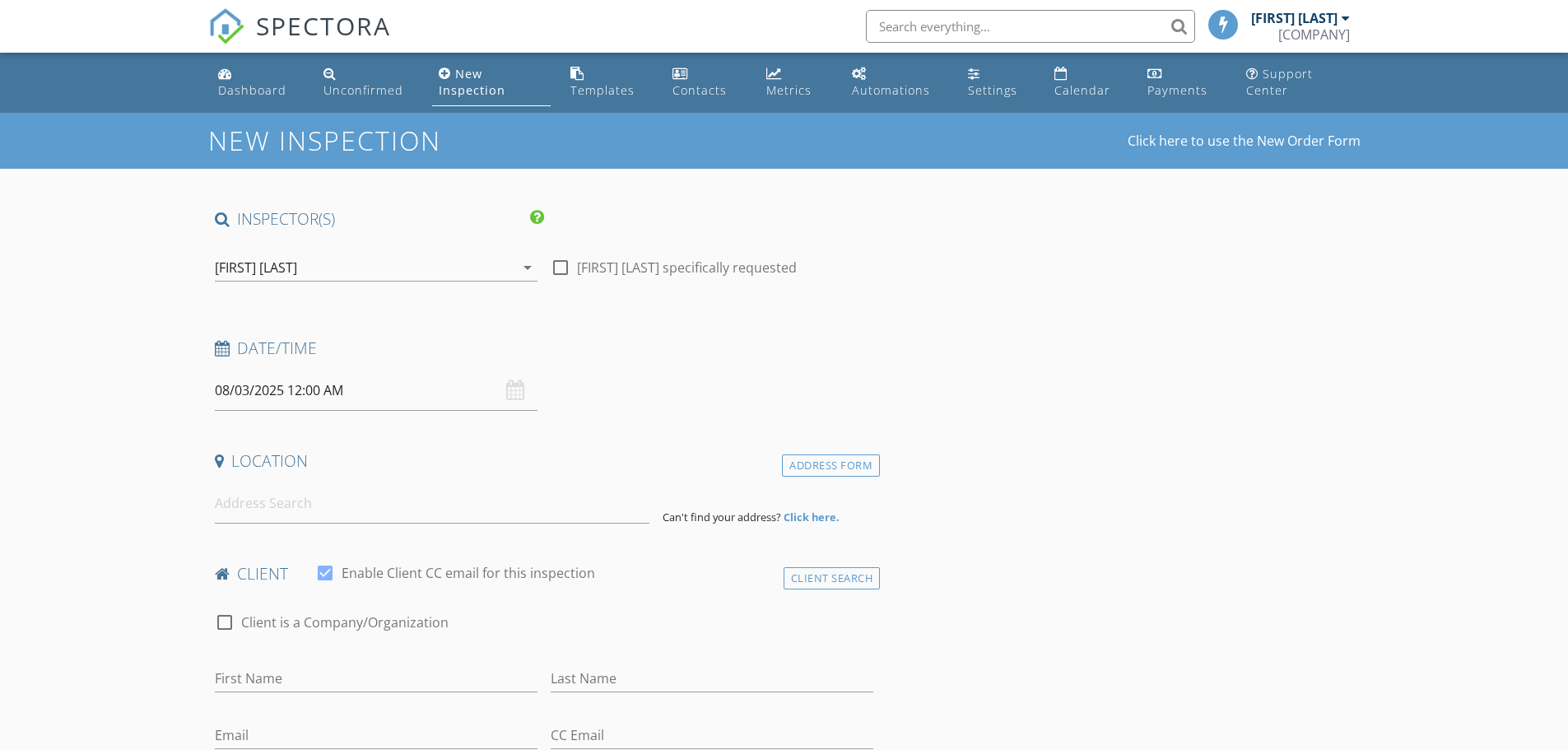 scroll, scrollTop: 0, scrollLeft: 0, axis: both 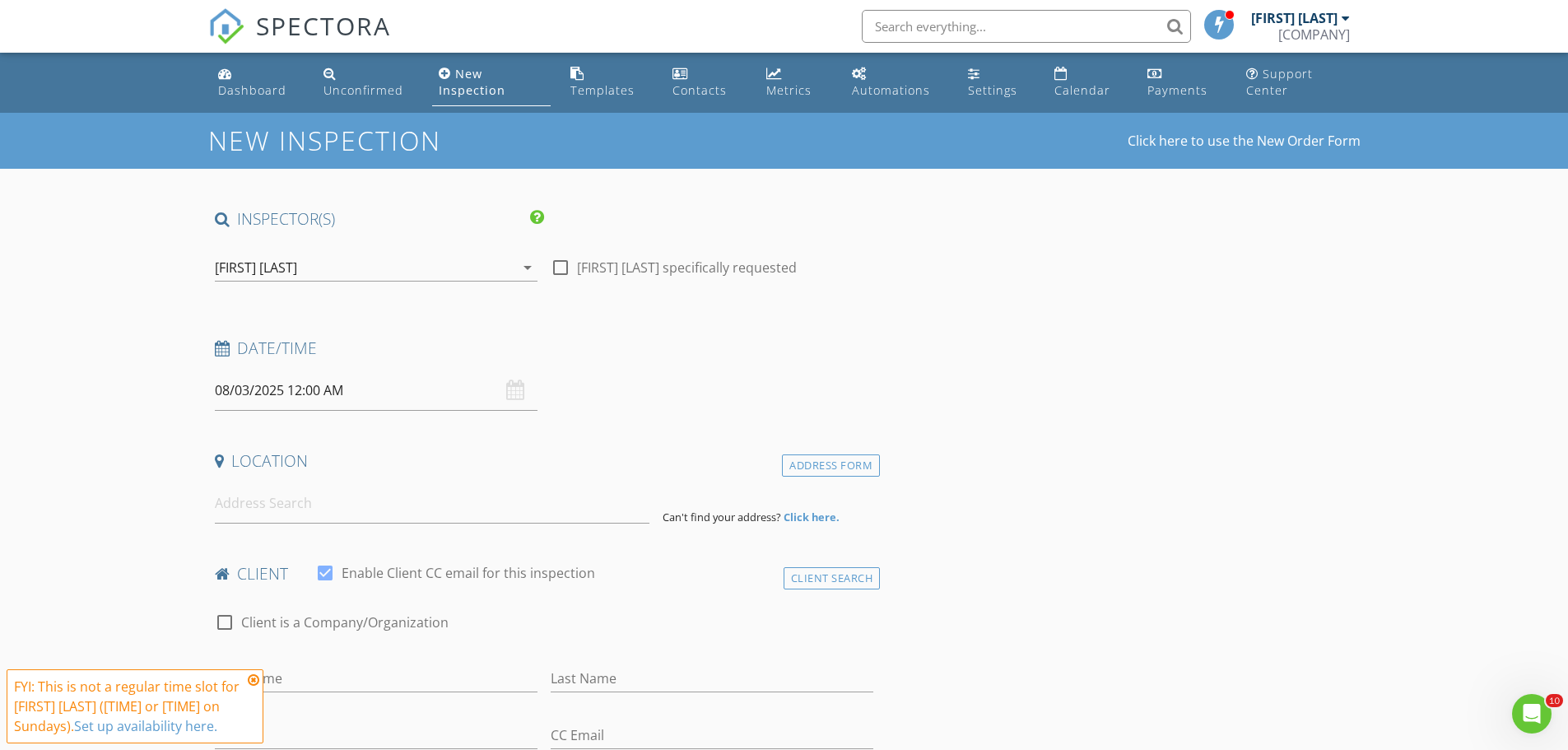 click on "08/03/2025 12:00 AM" at bounding box center (376, 390) 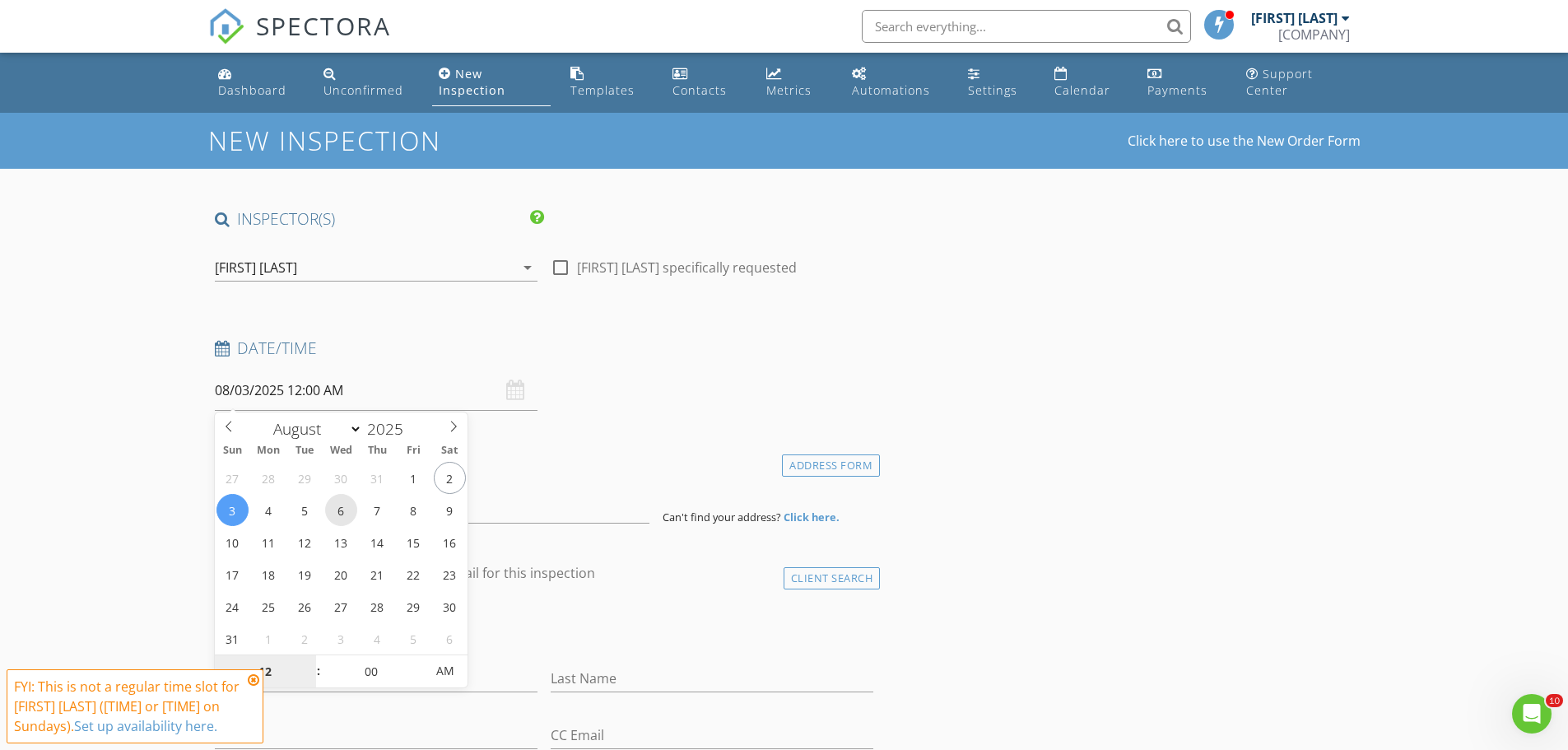 type on "08/06/2025 12:00 AM" 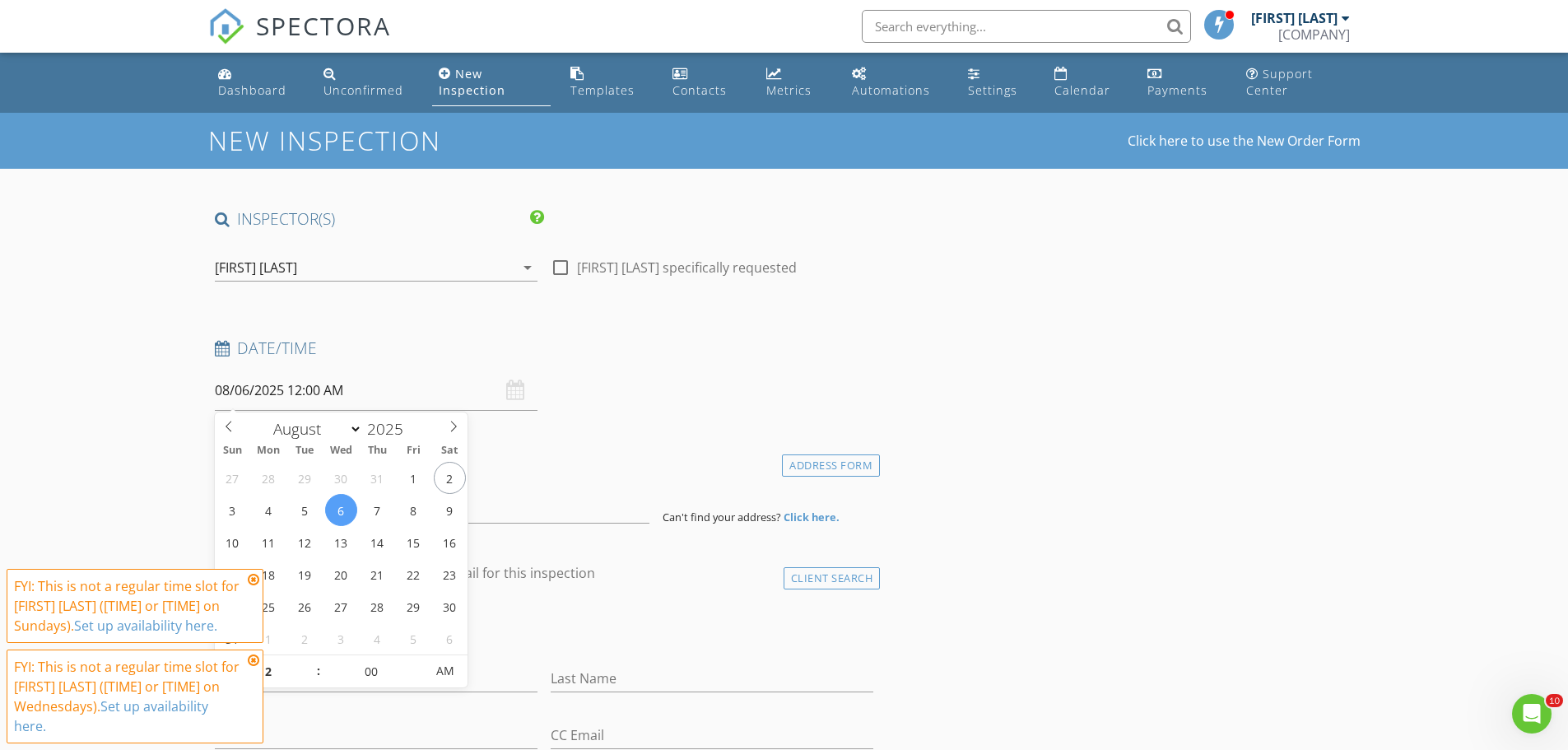 click on "08/06/2025 12:00 AM" at bounding box center (376, 390) 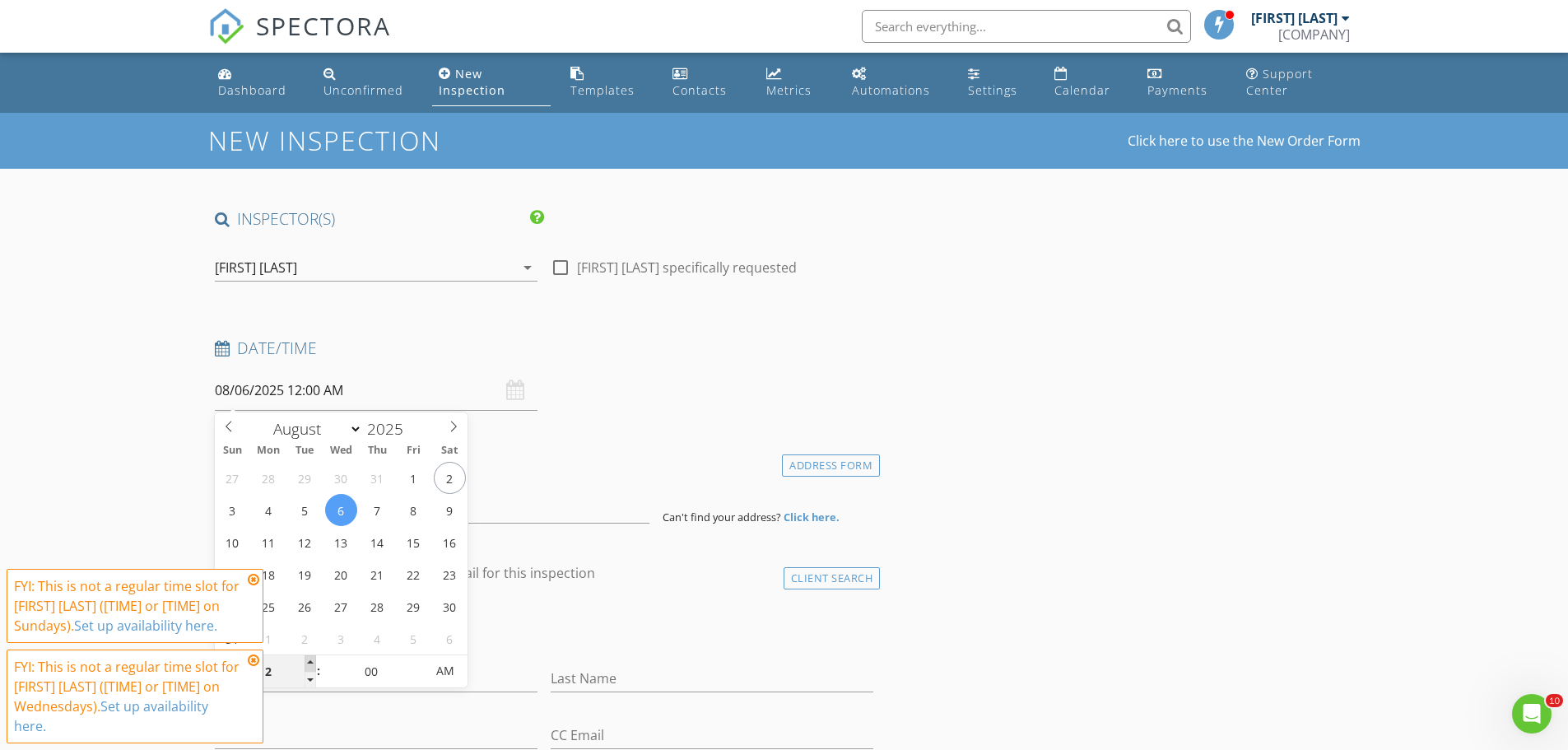 type on "01" 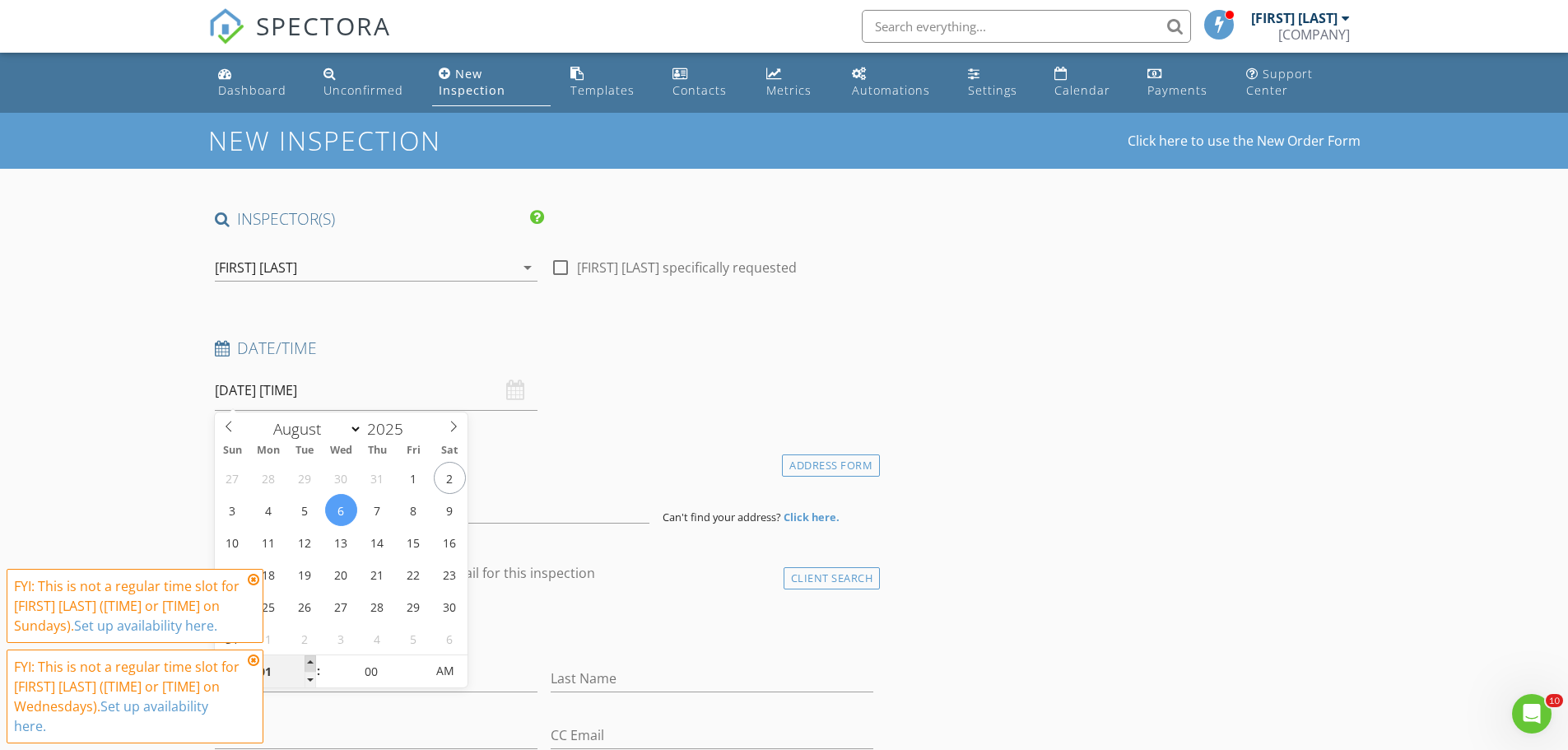 click at bounding box center [310, 664] 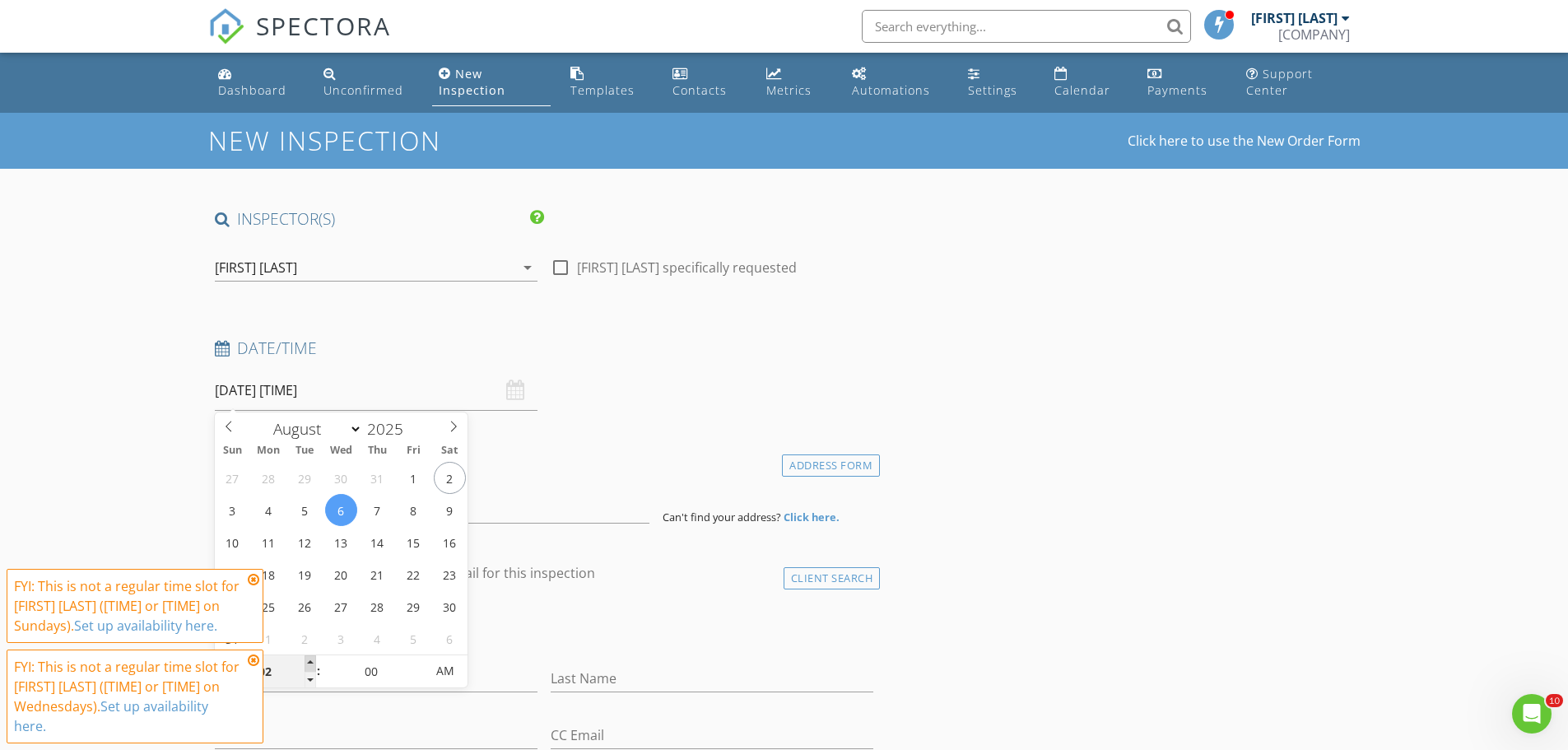 click at bounding box center [310, 664] 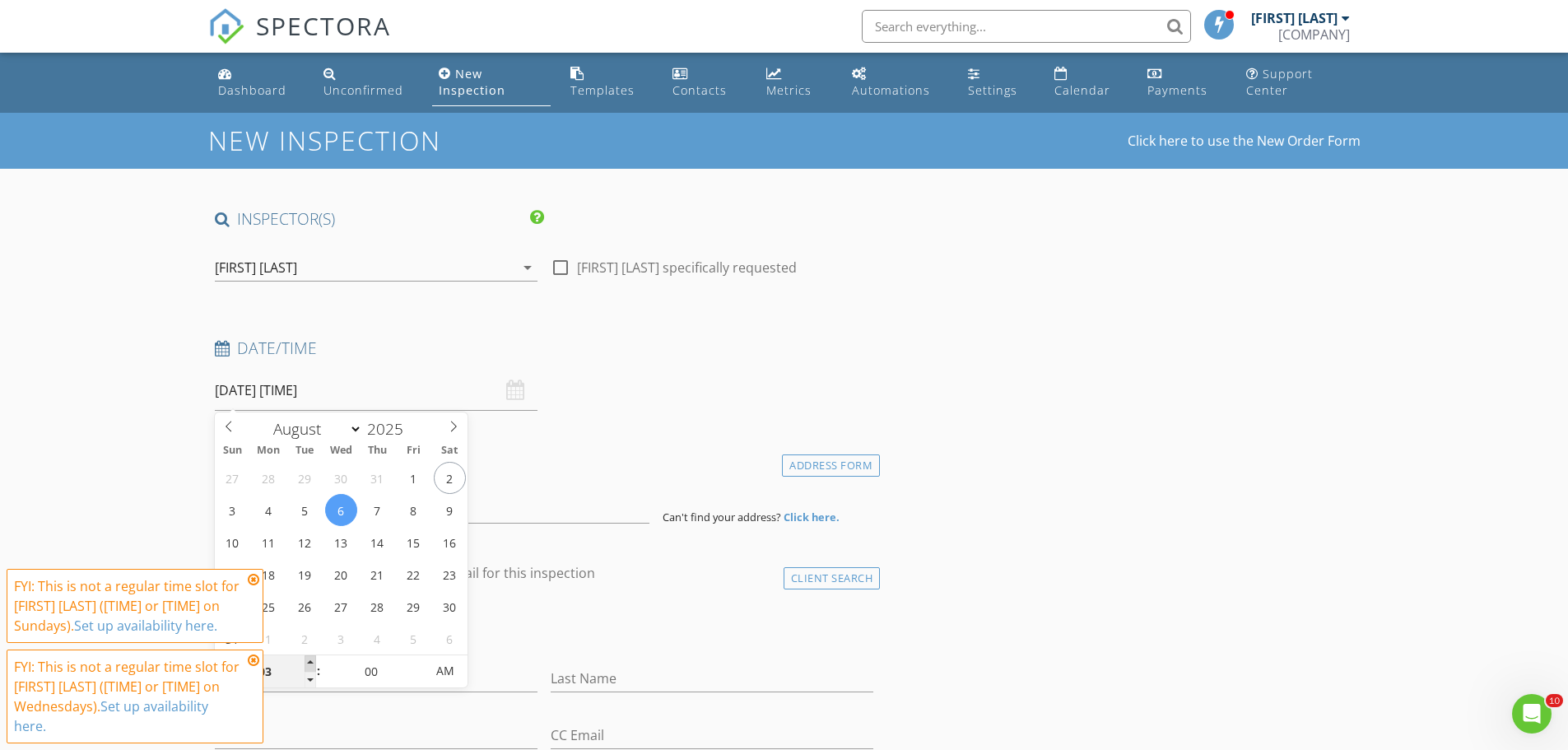 click at bounding box center [310, 664] 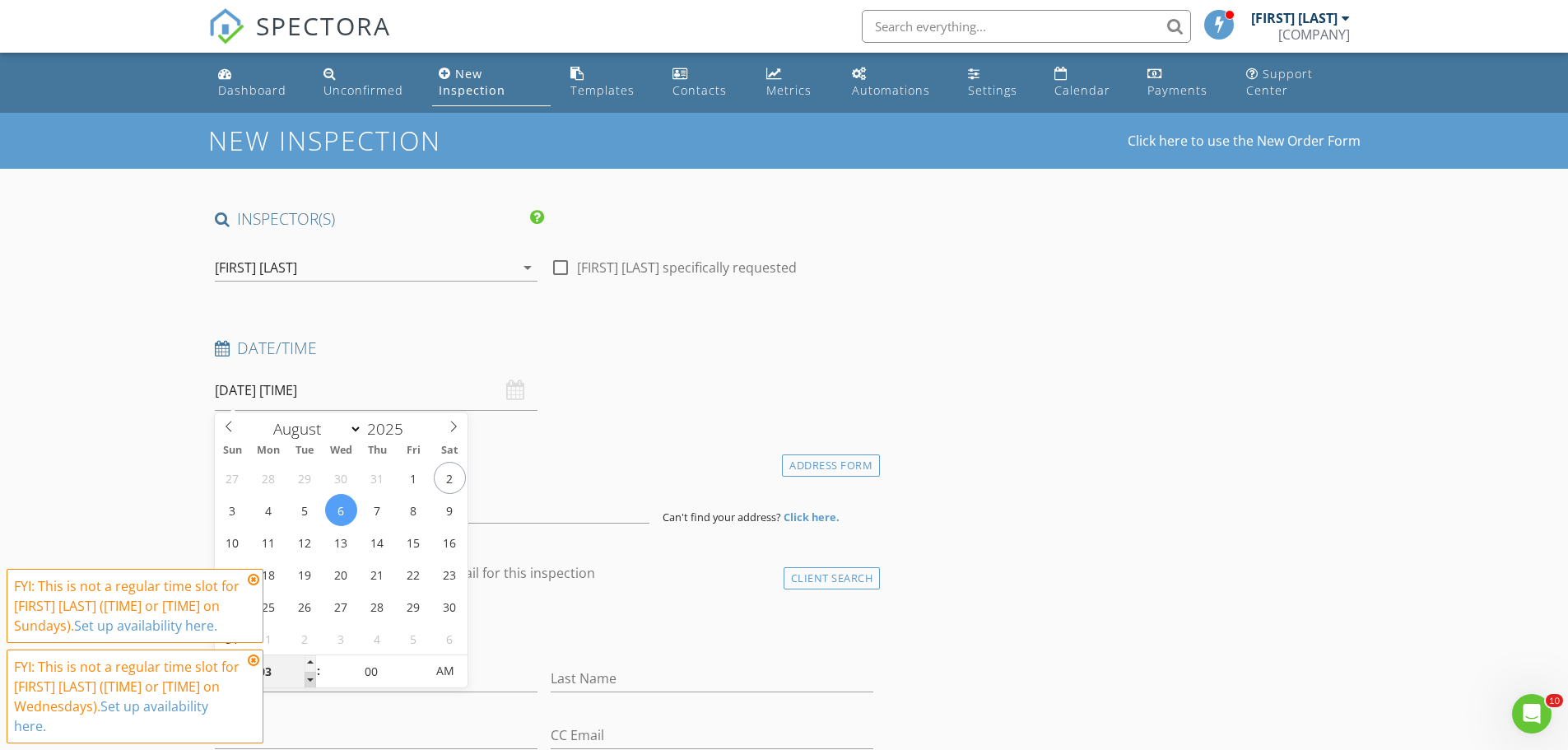 type on "02" 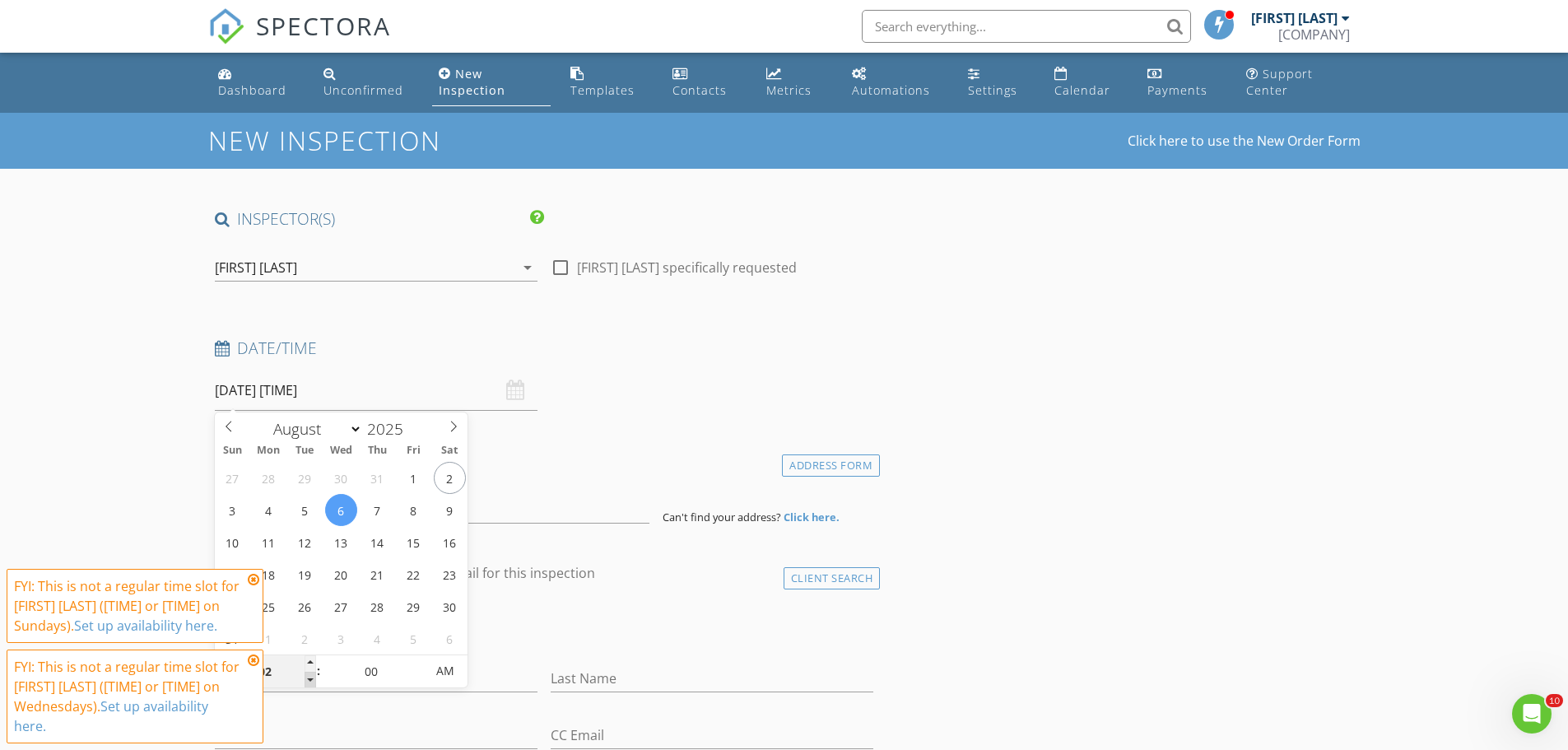 click at bounding box center (310, 680) 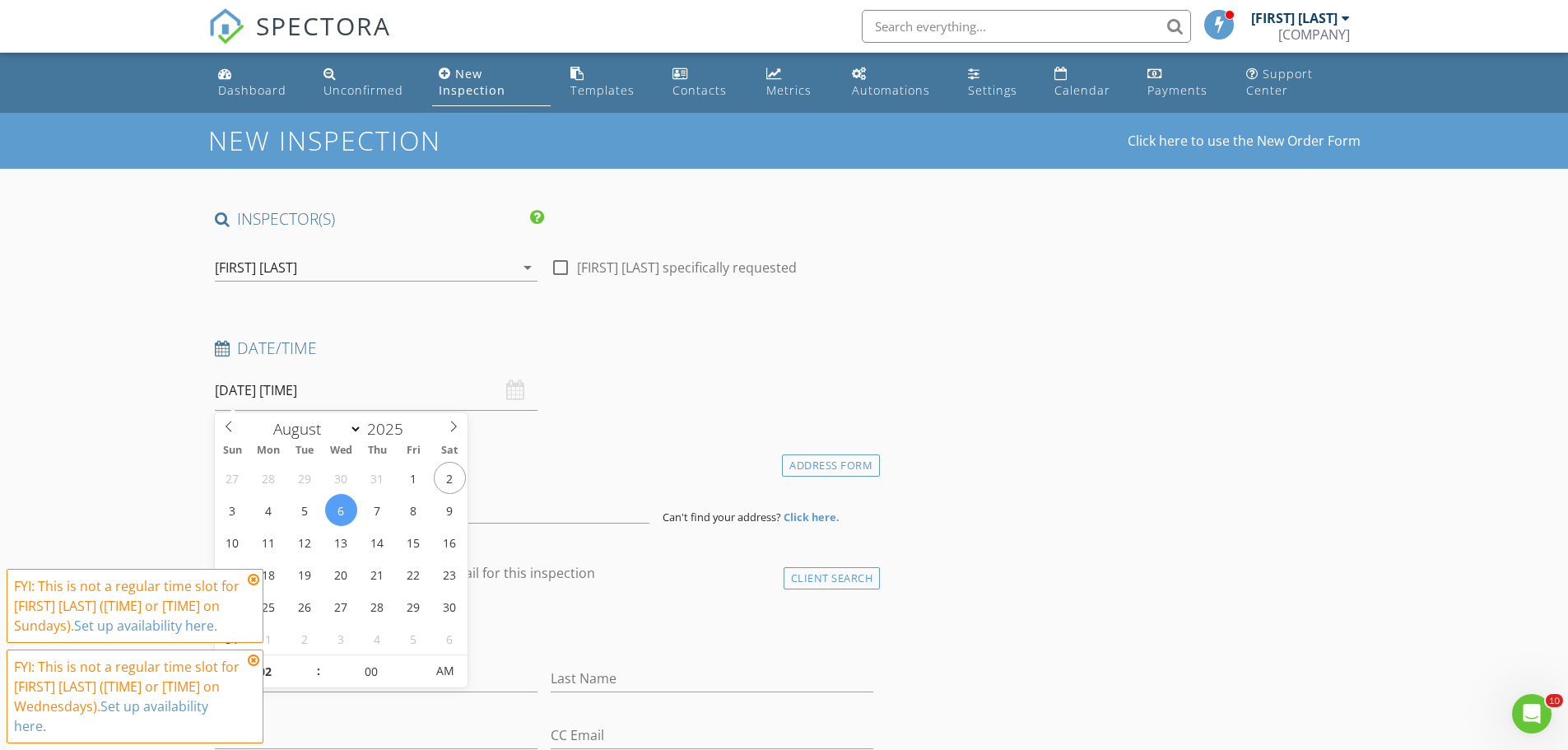 click at bounding box center (254, 660) 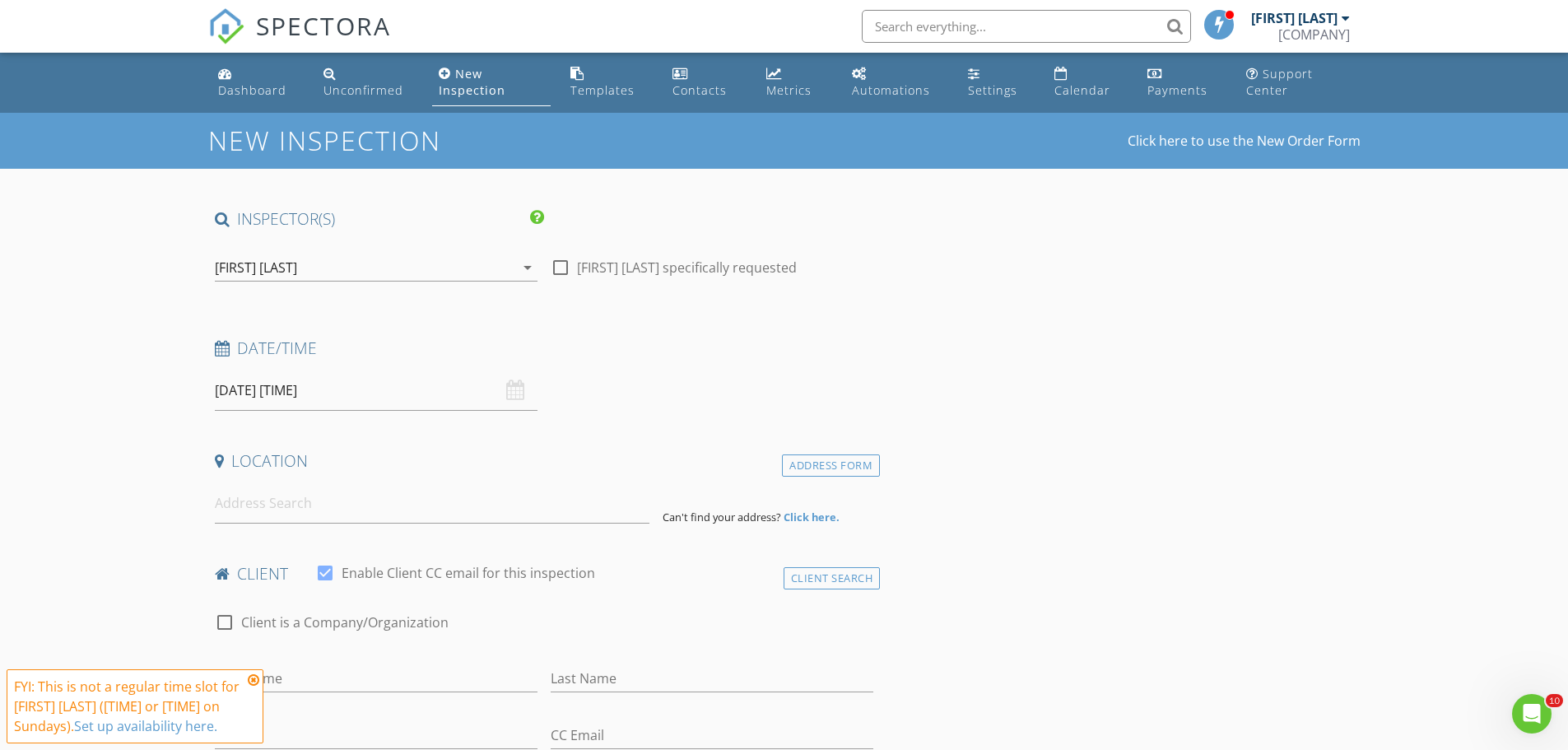 click on "New Inspection
Click here to use the New Order Form
INSPECTOR(S)
check_box   David Sharples   PRIMARY   David Sharples arrow_drop_down   check_box_outline_blank David Sharples specifically requested
Date/Time
08/06/2025 2:00 AM
Location
Address Form       Can't find your address?   Click here.
client
check_box Enable Client CC email for this inspection   Client Search     check_box_outline_blank Client is a Company/Organization     First Name   Last Name   Email   CC Email   Phone   Address   City   State   Zip       Notes   Private Notes
ADD ADDITIONAL client
SERVICES
check_box_outline_blank   Residential Inspection   check_box_outline_blank   Radon Testing Only   check_box_outline_blank   Mold Testing Only   Base - 4 Sample Test check_box_outline_blank" at bounding box center [784, 1410] 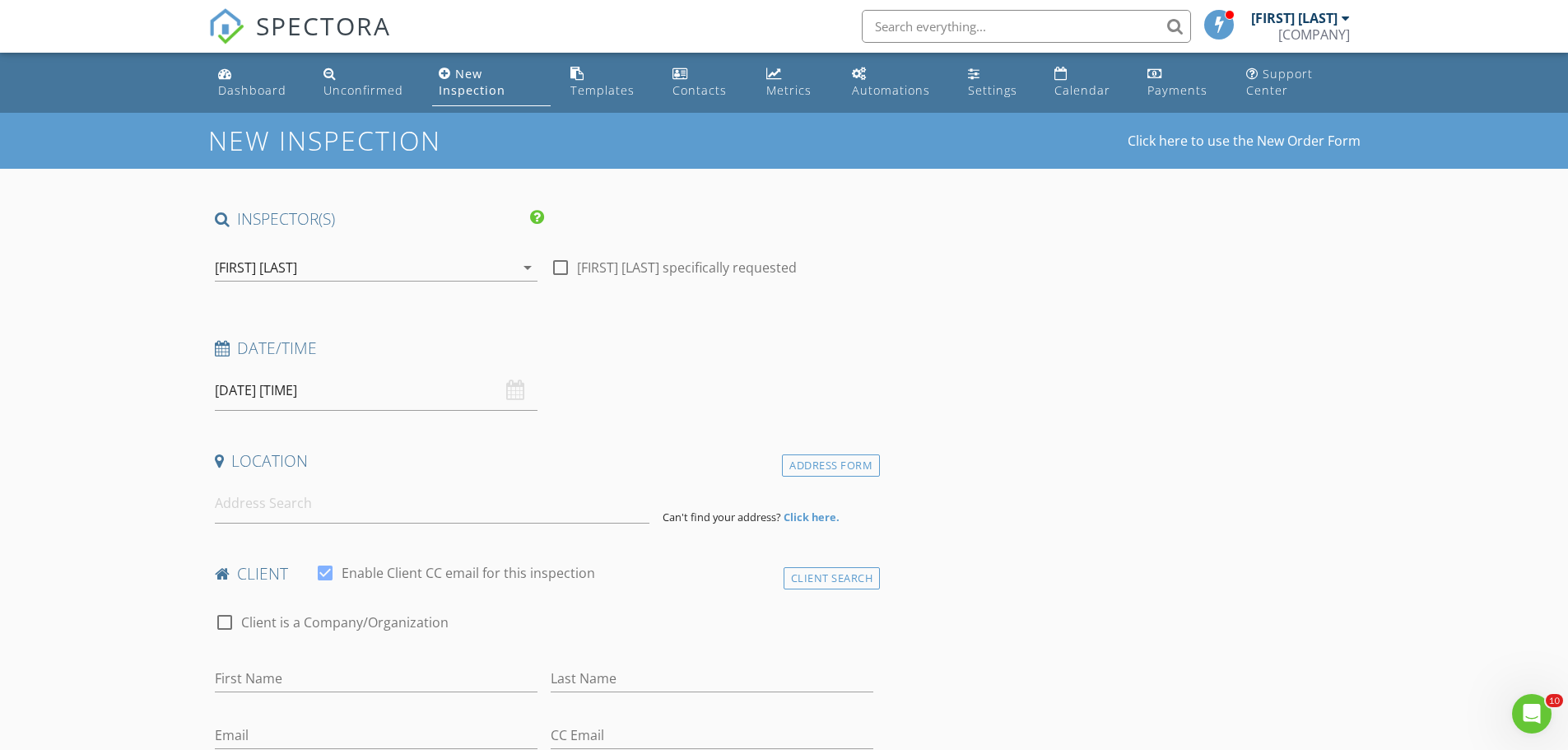 click on "08/06/2025 2:00 AM" at bounding box center [376, 390] 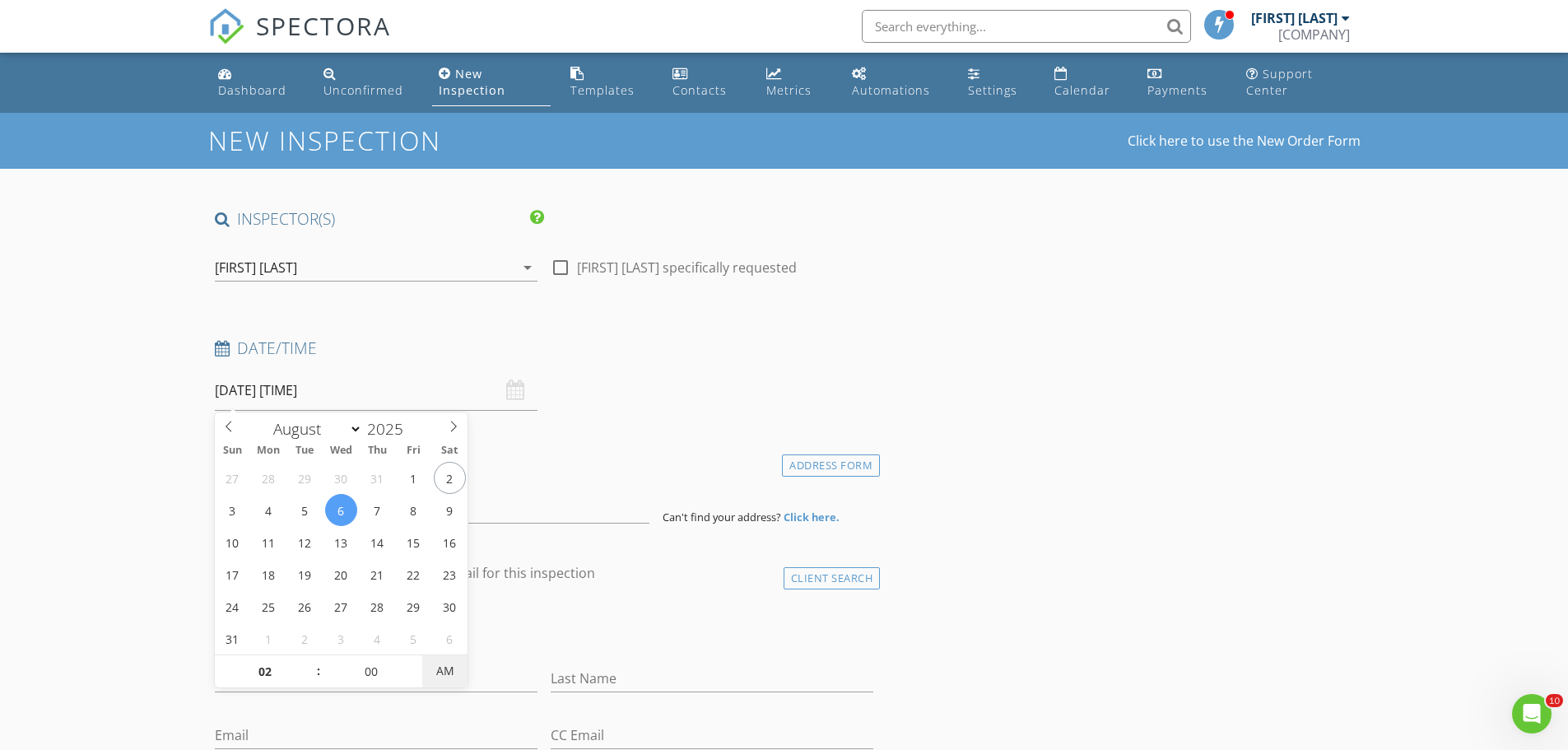 type on "08/06/2025 2:00 PM" 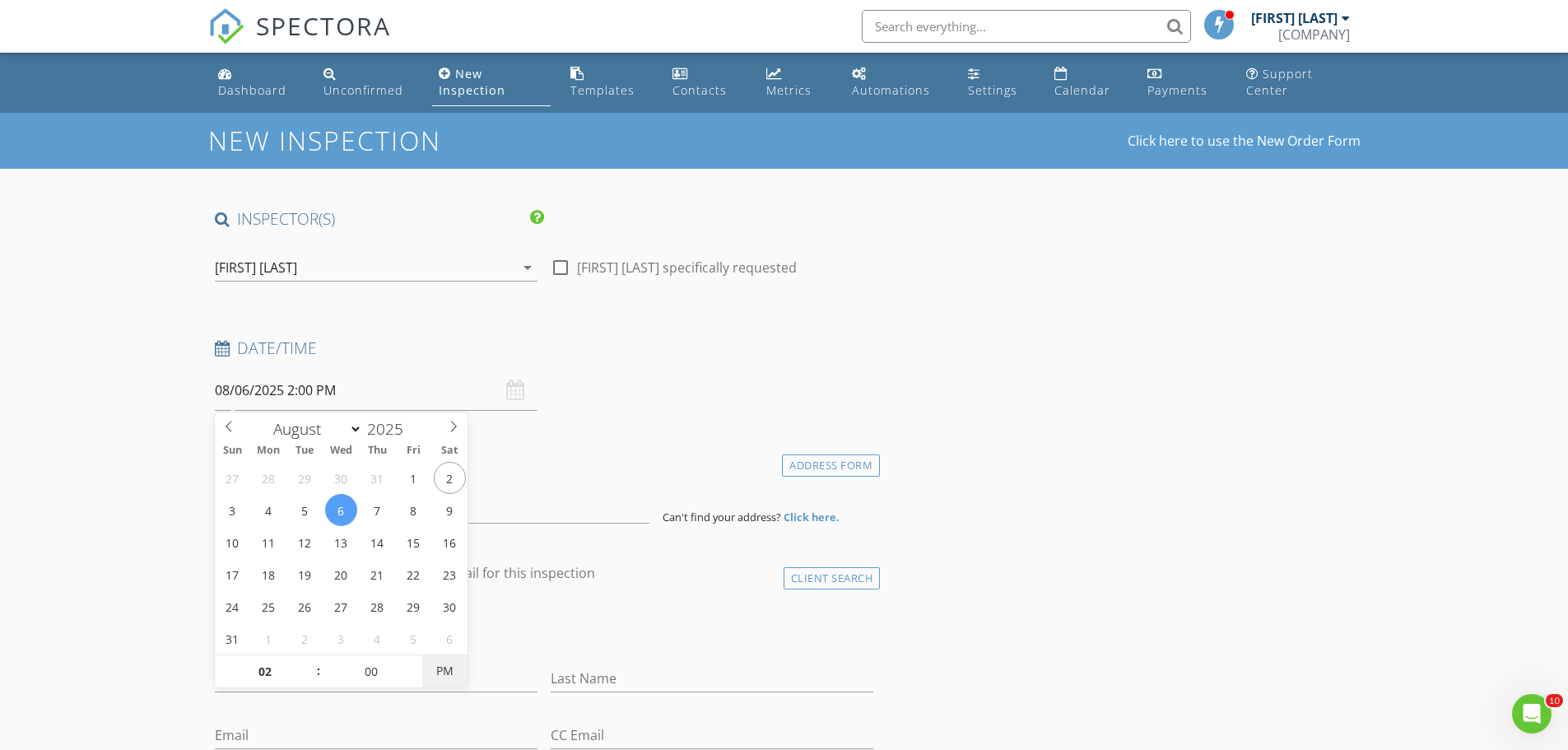 click on "PM" at bounding box center [444, 671] 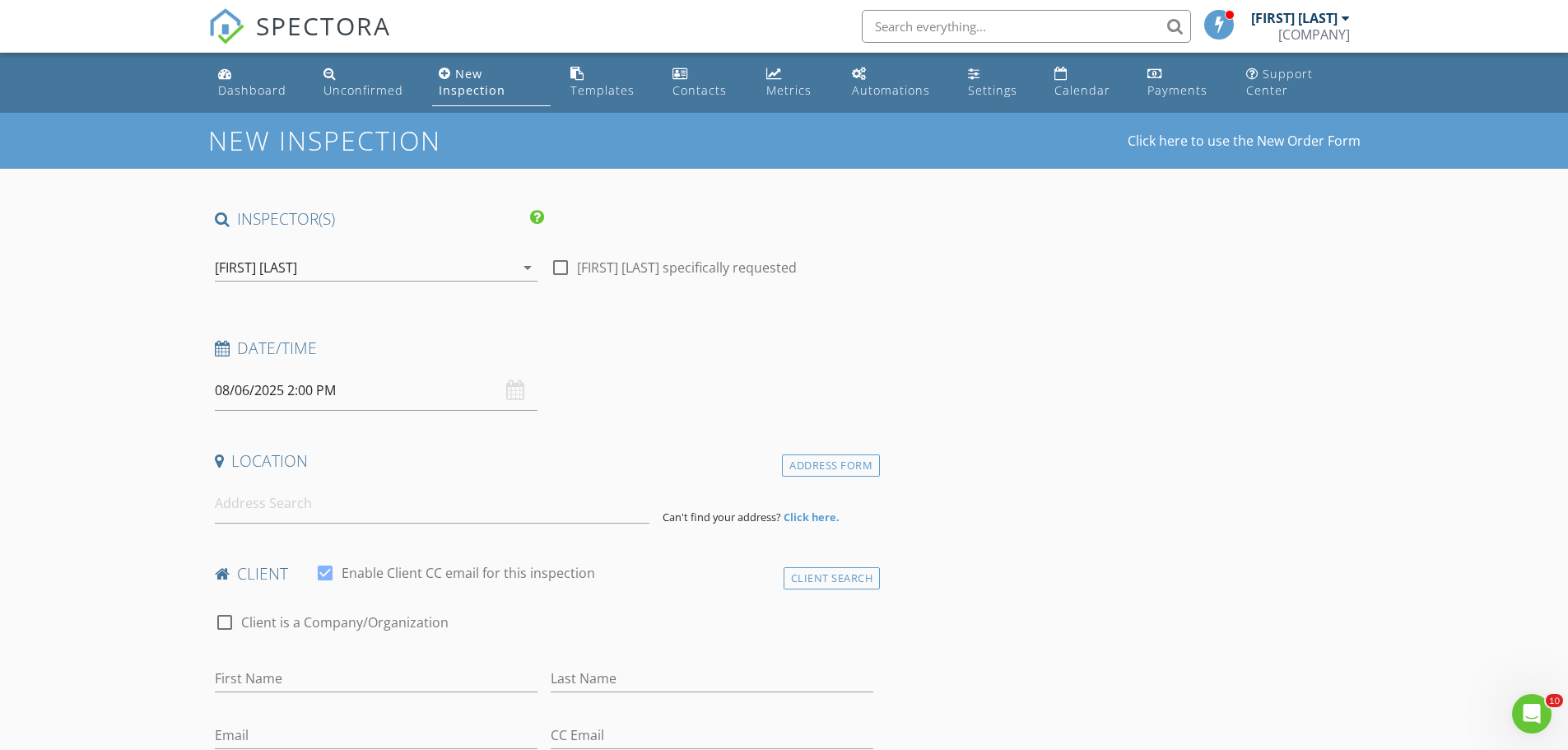 click on "Date/Time" at bounding box center [544, 348] 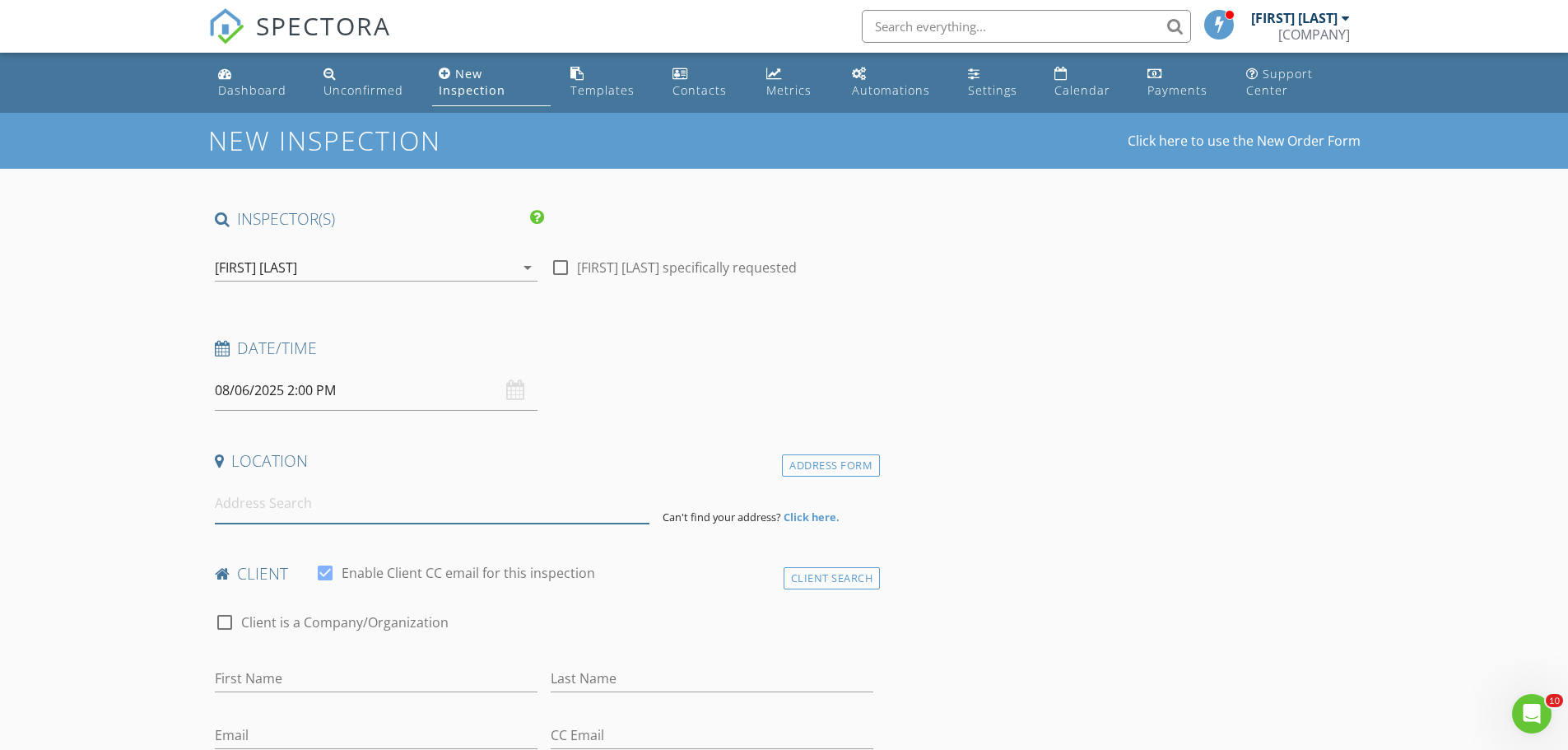 click at bounding box center [432, 503] 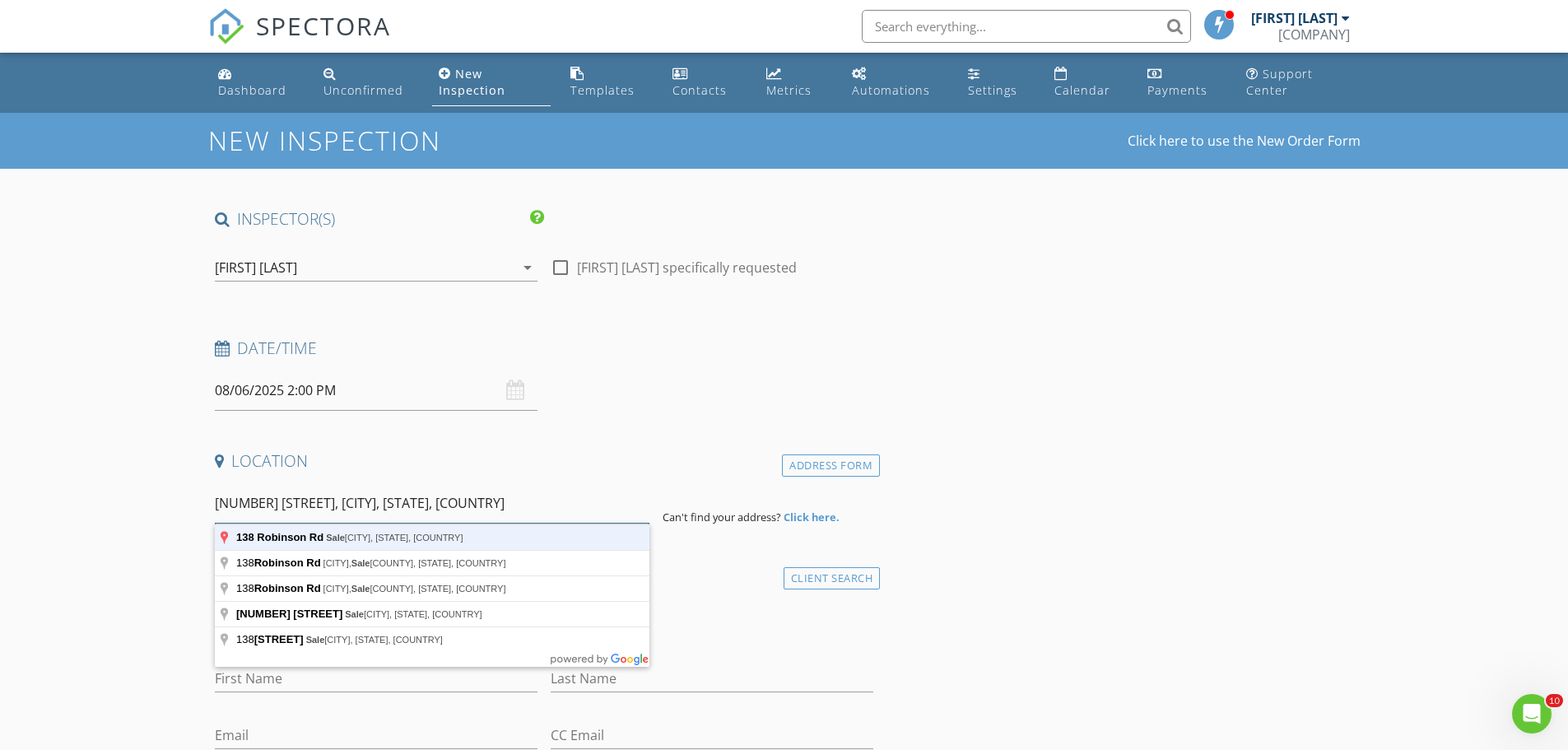 type on "138 Robinson Rd, Salem, NJ, USA" 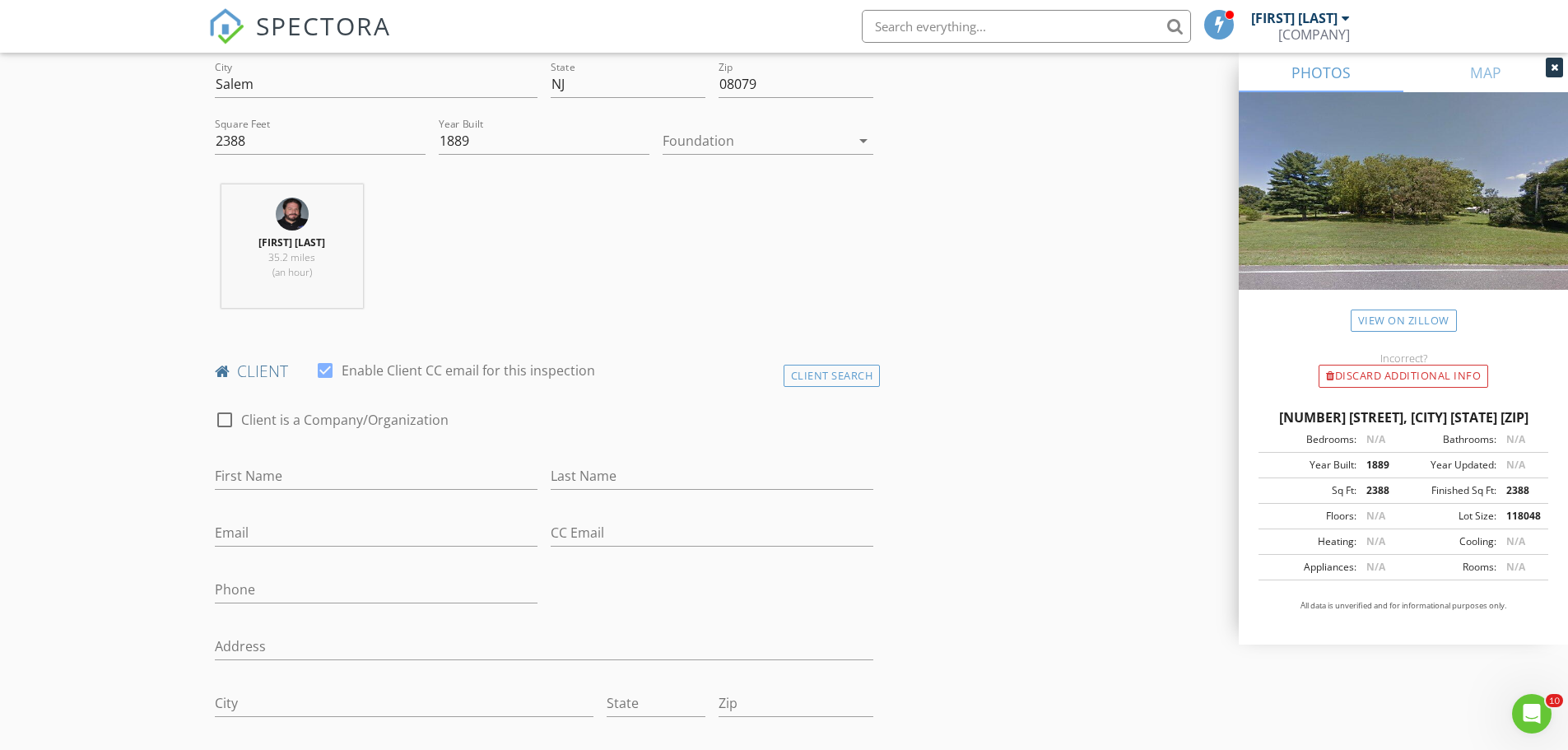 scroll, scrollTop: 494, scrollLeft: 0, axis: vertical 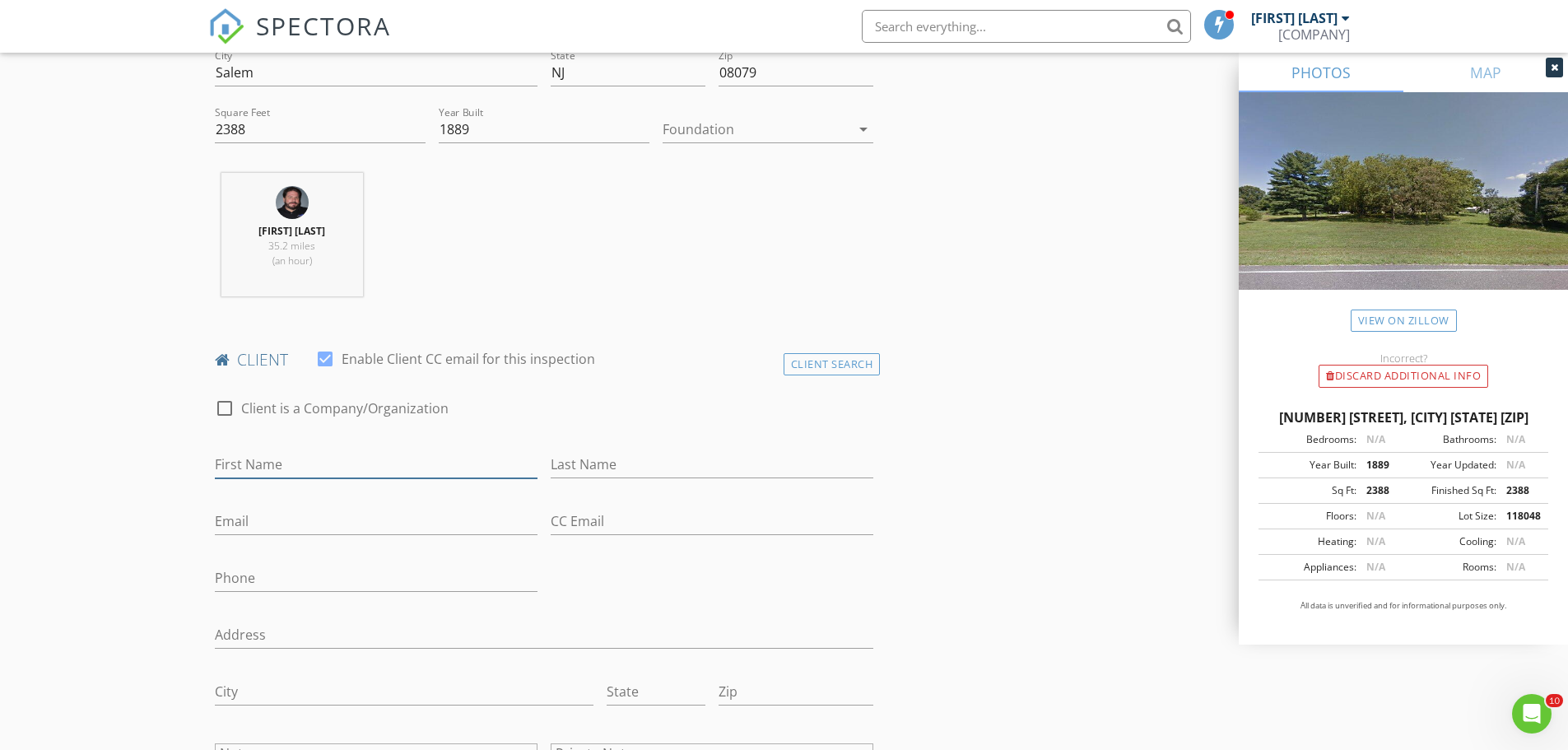 click on "First Name" at bounding box center (376, 464) 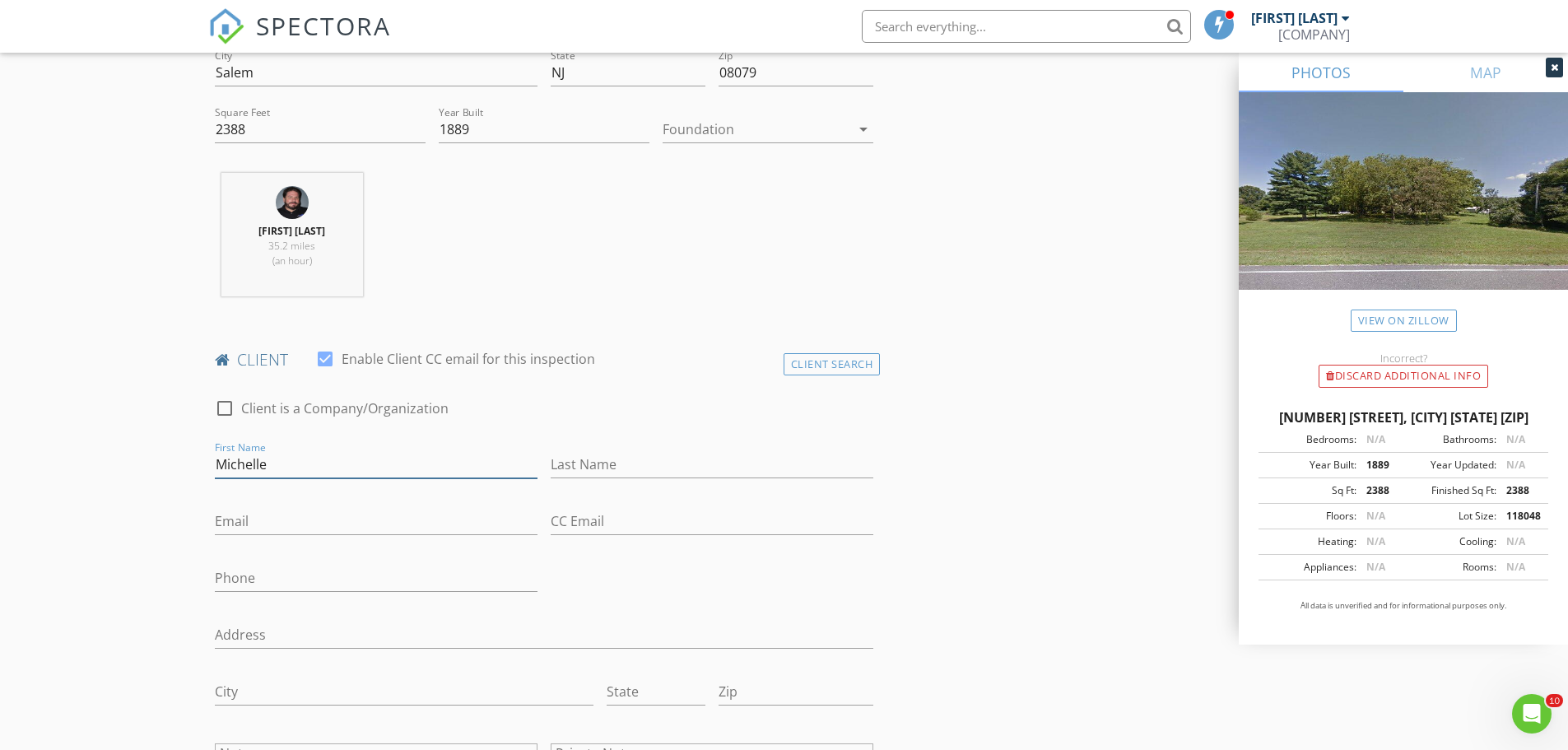 type on "Michelle" 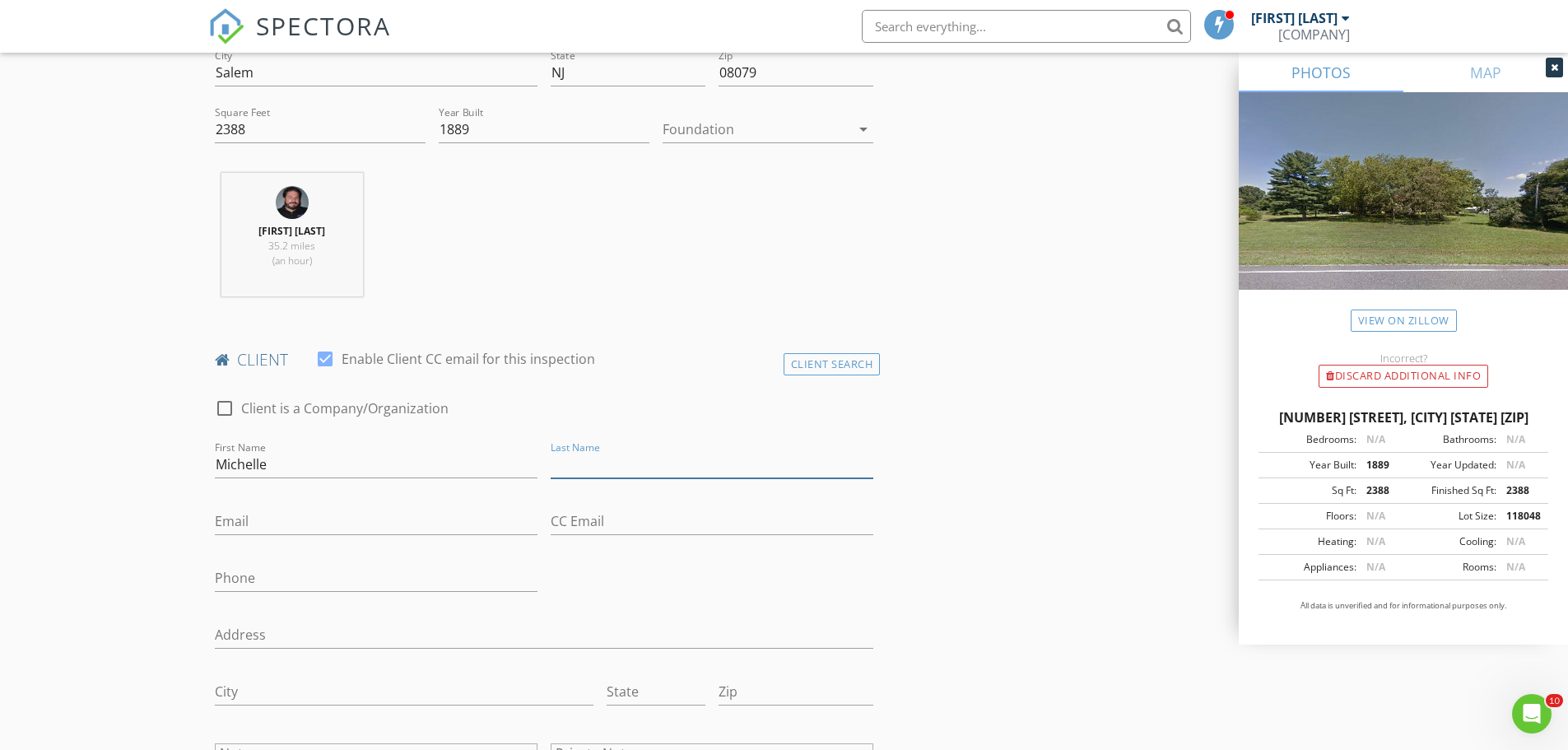 type on "B" 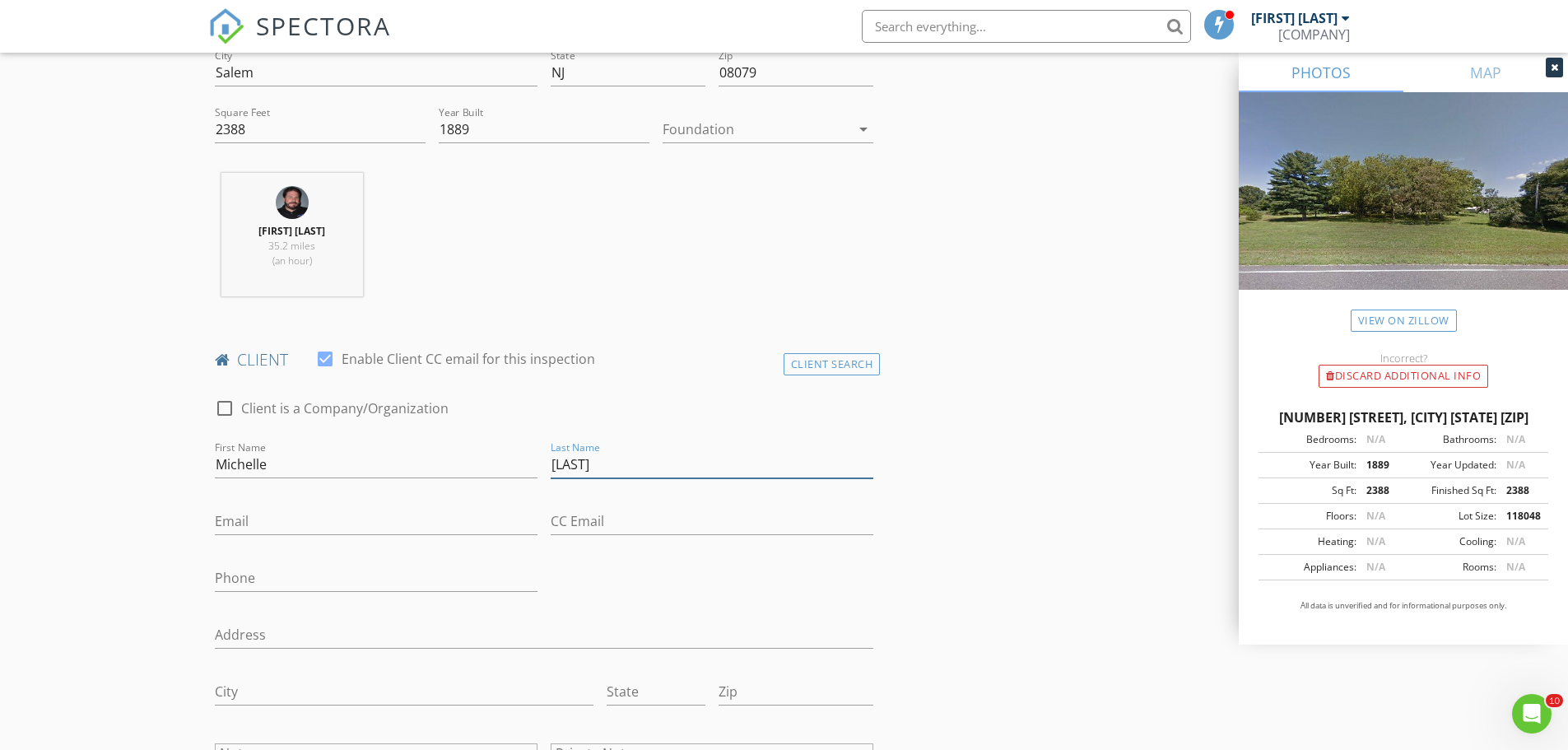 type on "Vignola" 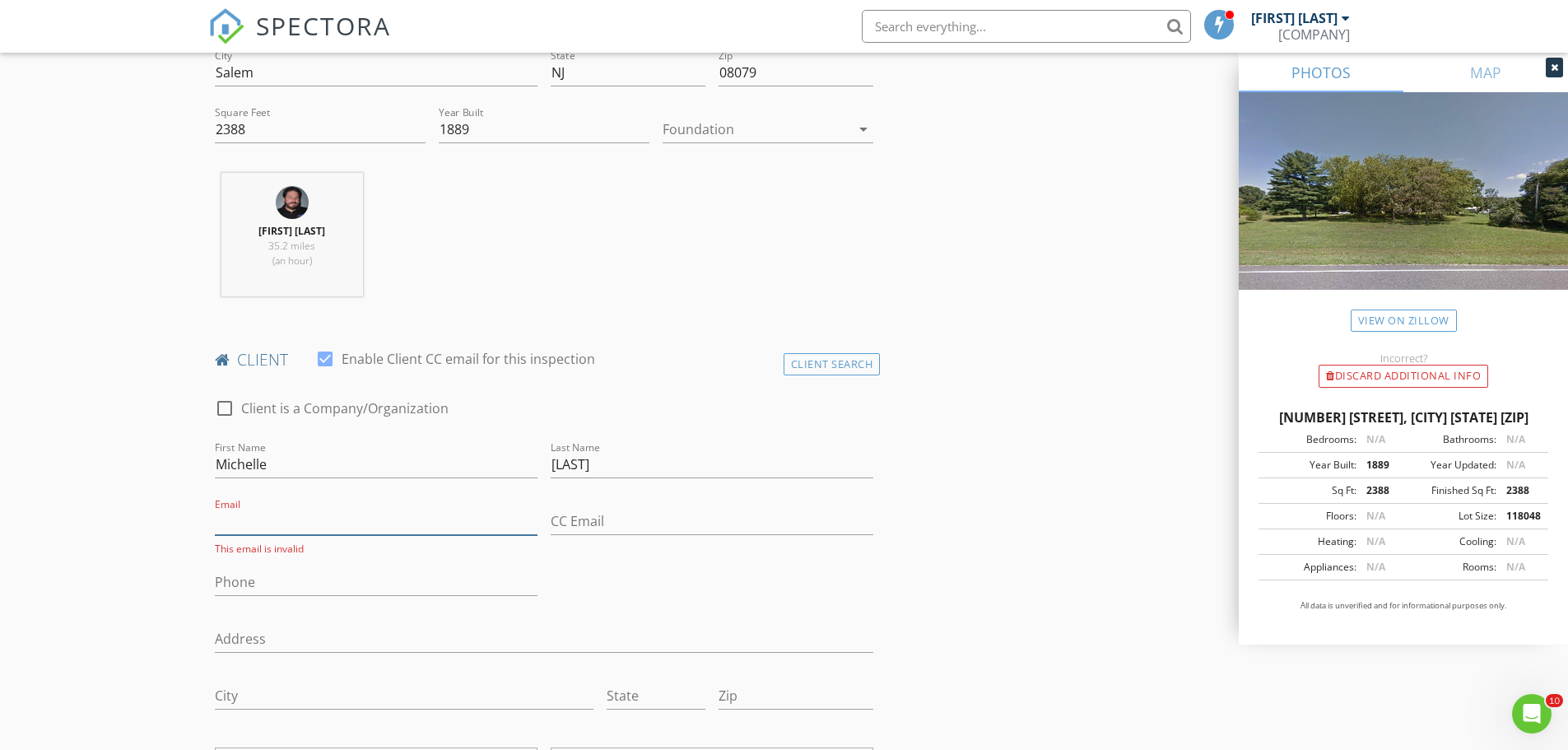 click on "Email" at bounding box center [376, 521] 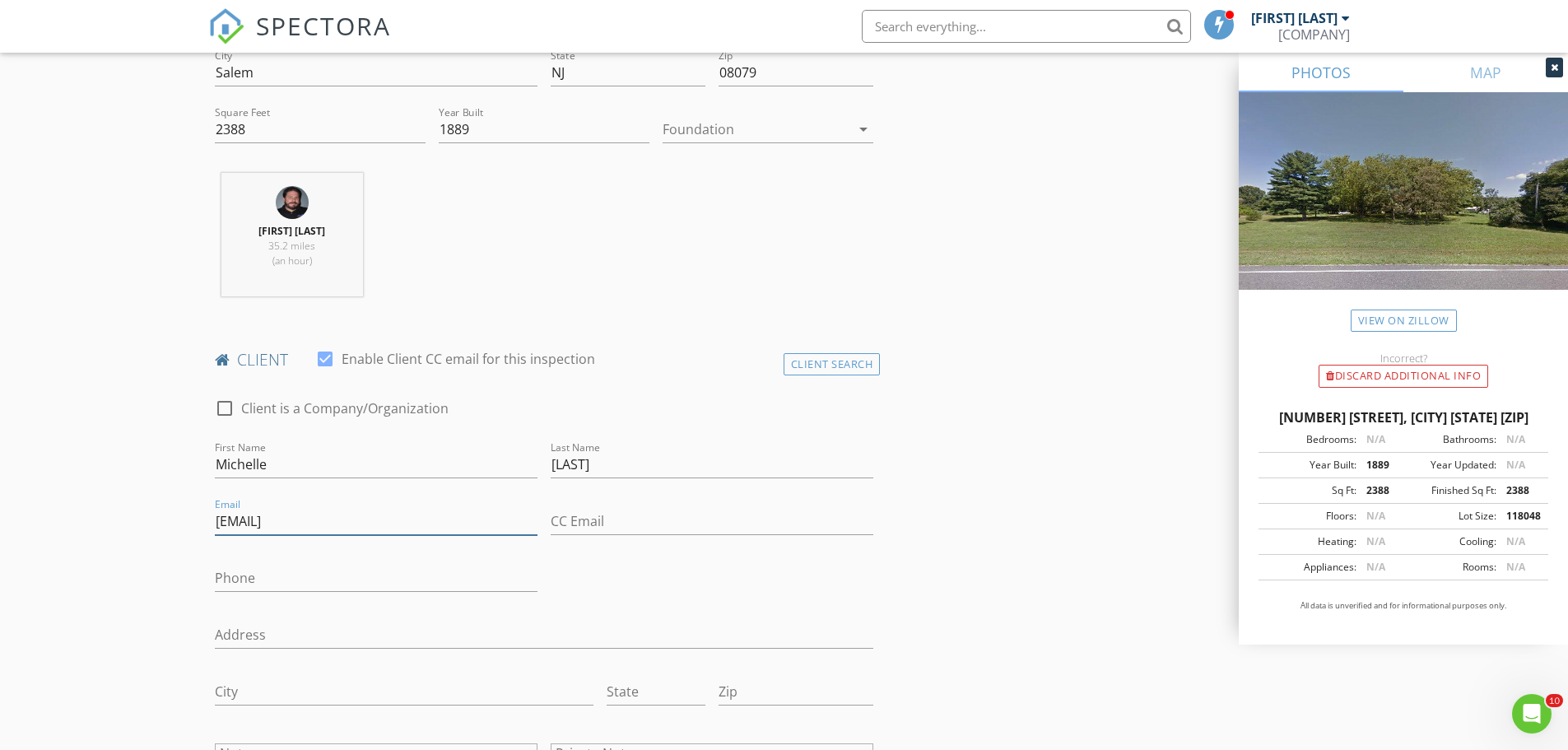 type on "1realtormichelle@gmail.com" 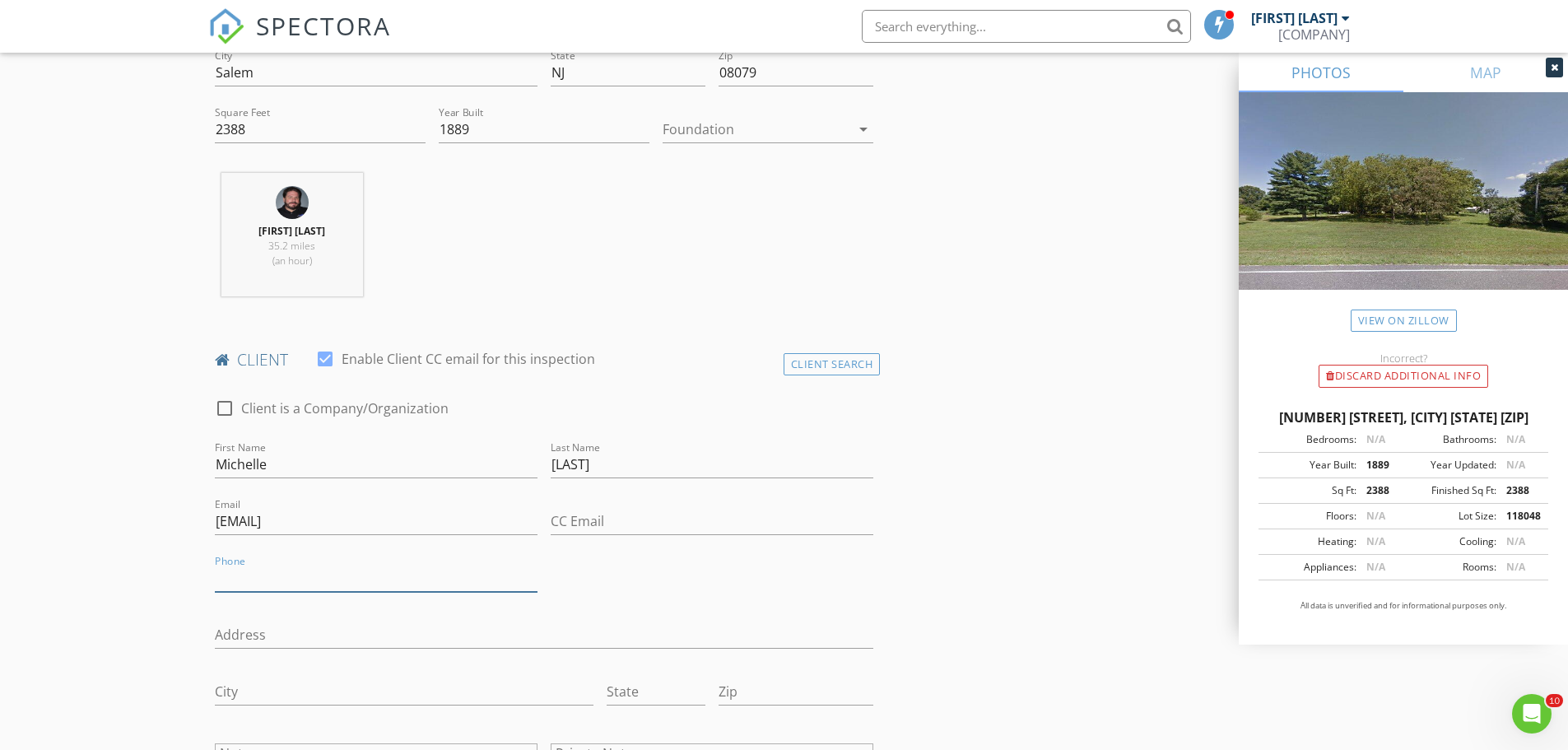 click on "Phone" at bounding box center (376, 578) 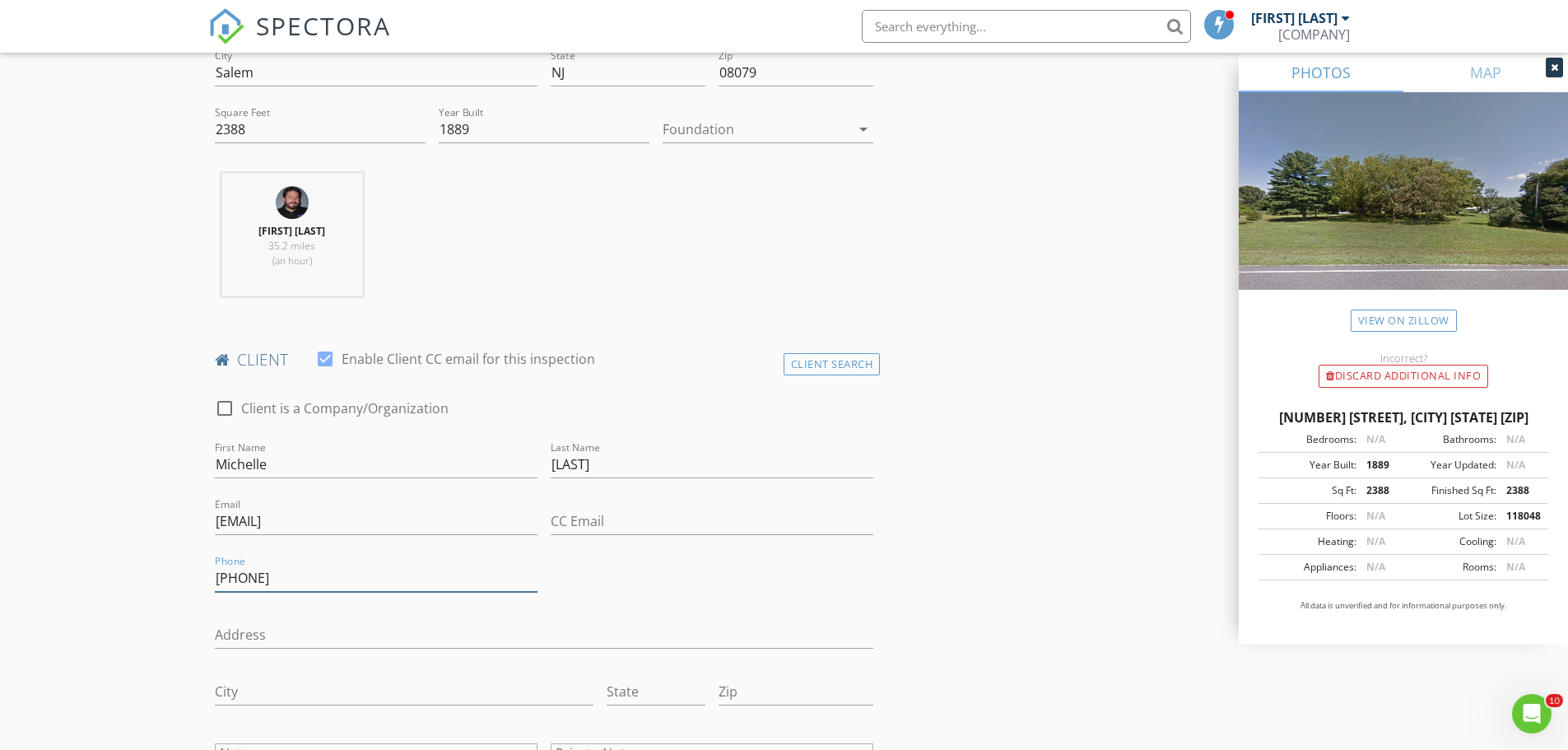 type on "856-237-4924" 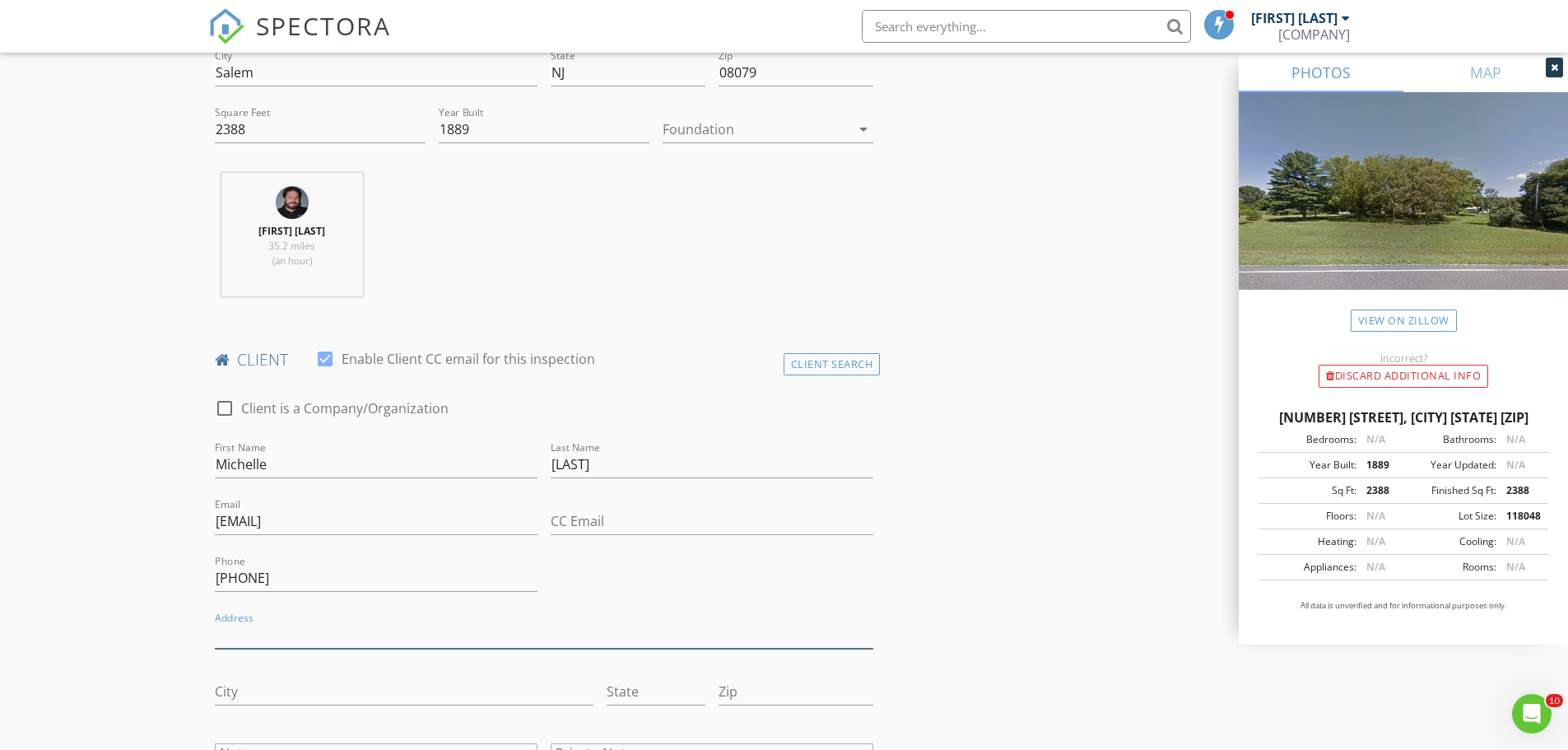 click on "Address" at bounding box center (544, 635) 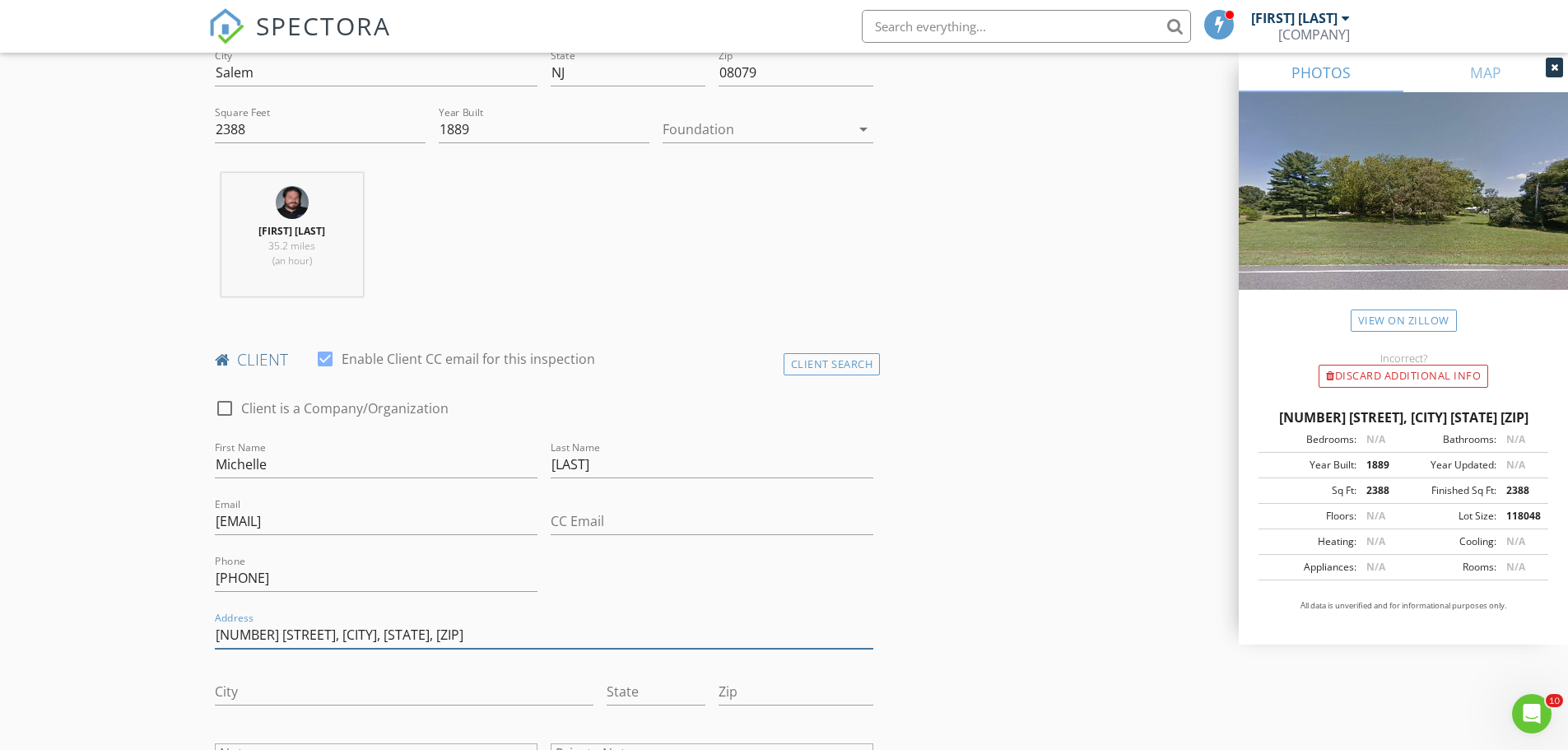 drag, startPoint x: 300, startPoint y: 631, endPoint x: 440, endPoint y: 631, distance: 140 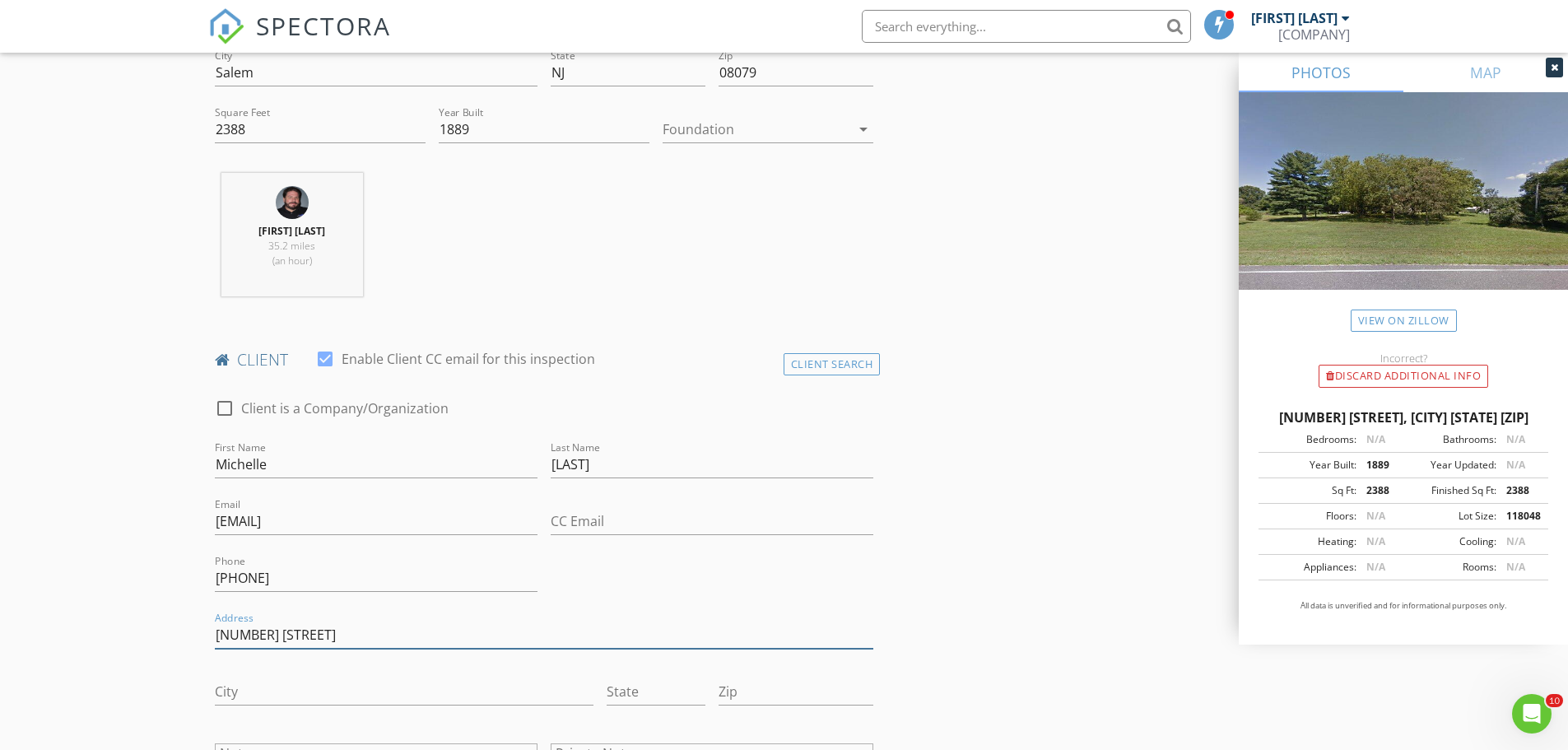 type on "249 Daisy Ave" 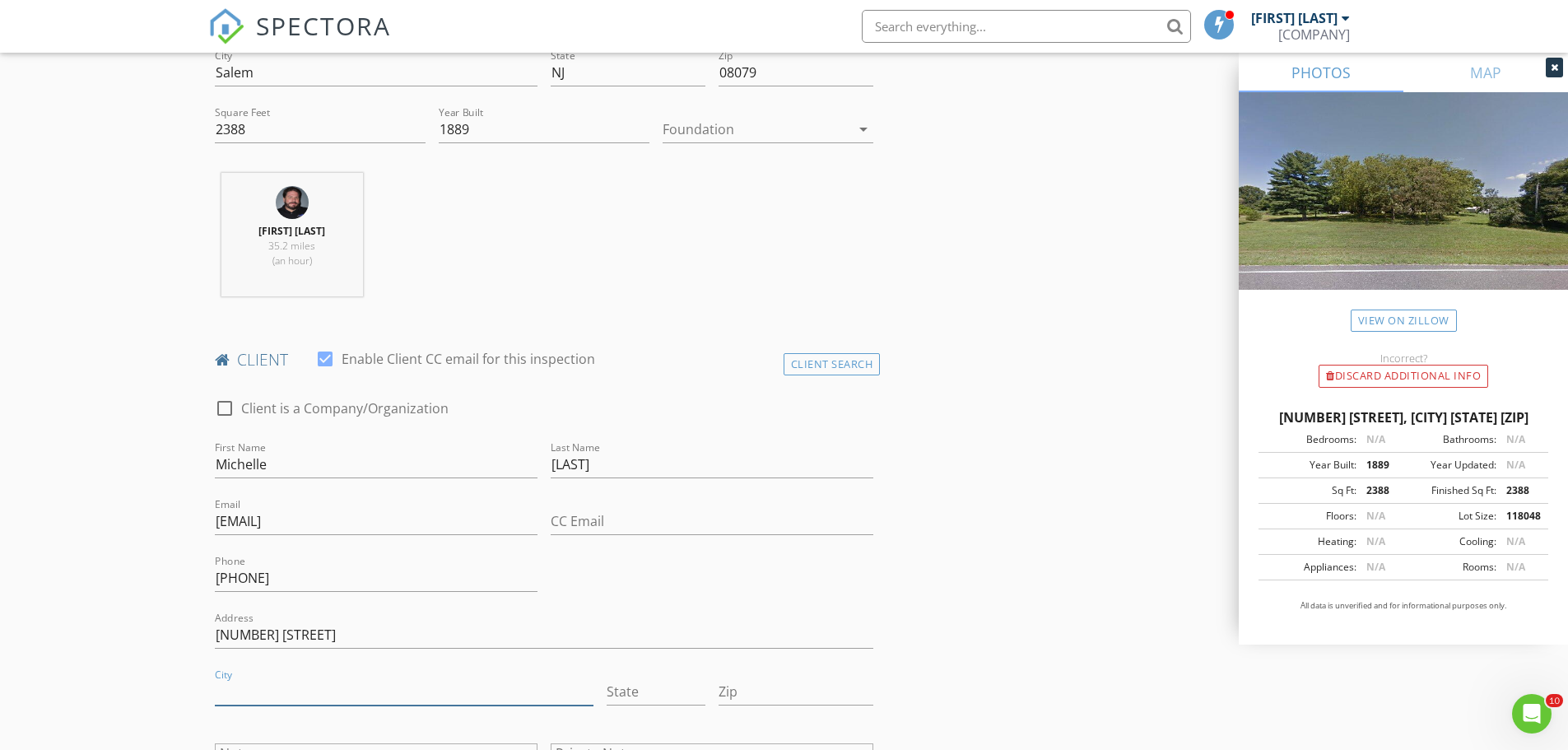 click on "City" at bounding box center (404, 692) 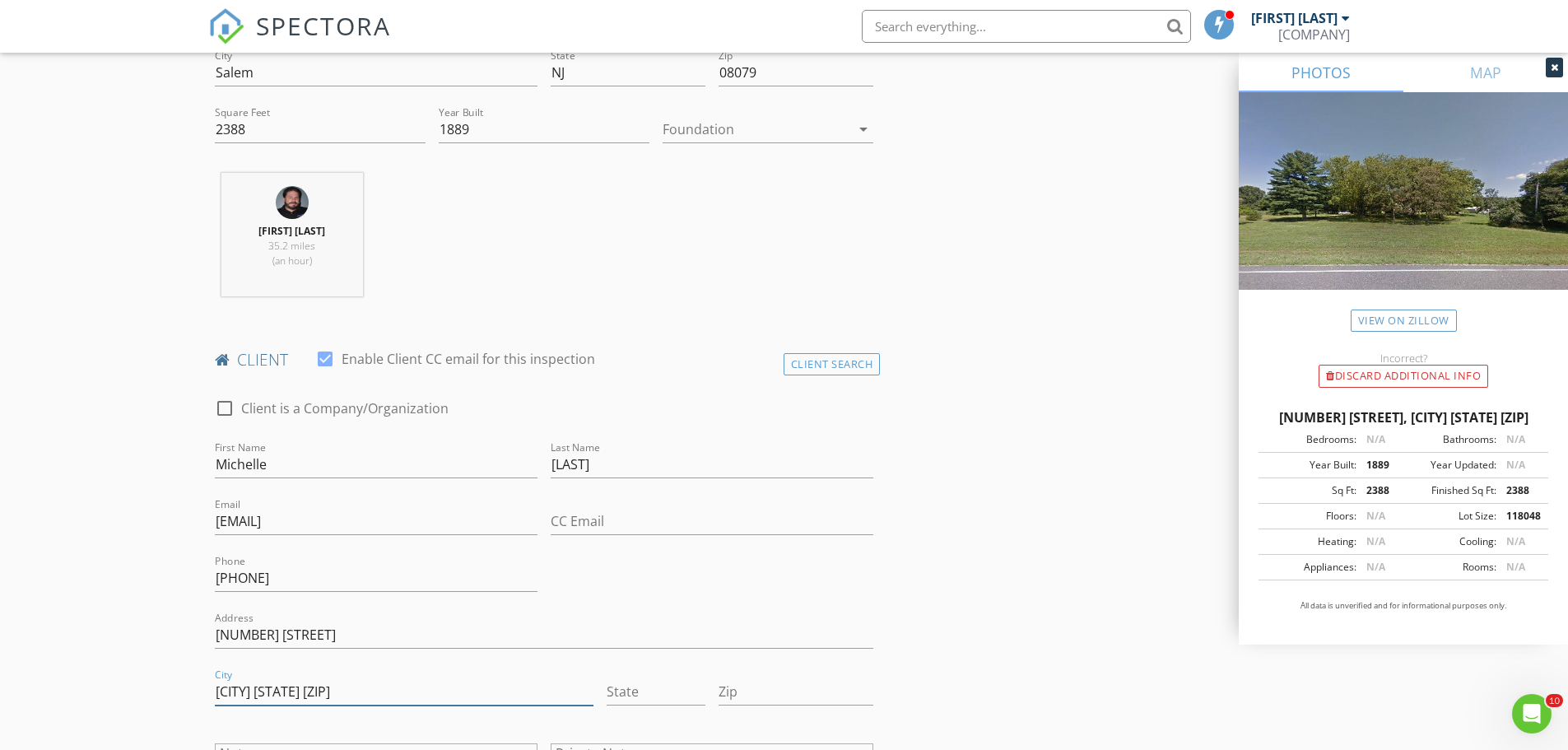 drag, startPoint x: 310, startPoint y: 690, endPoint x: 357, endPoint y: 696, distance: 47.381431 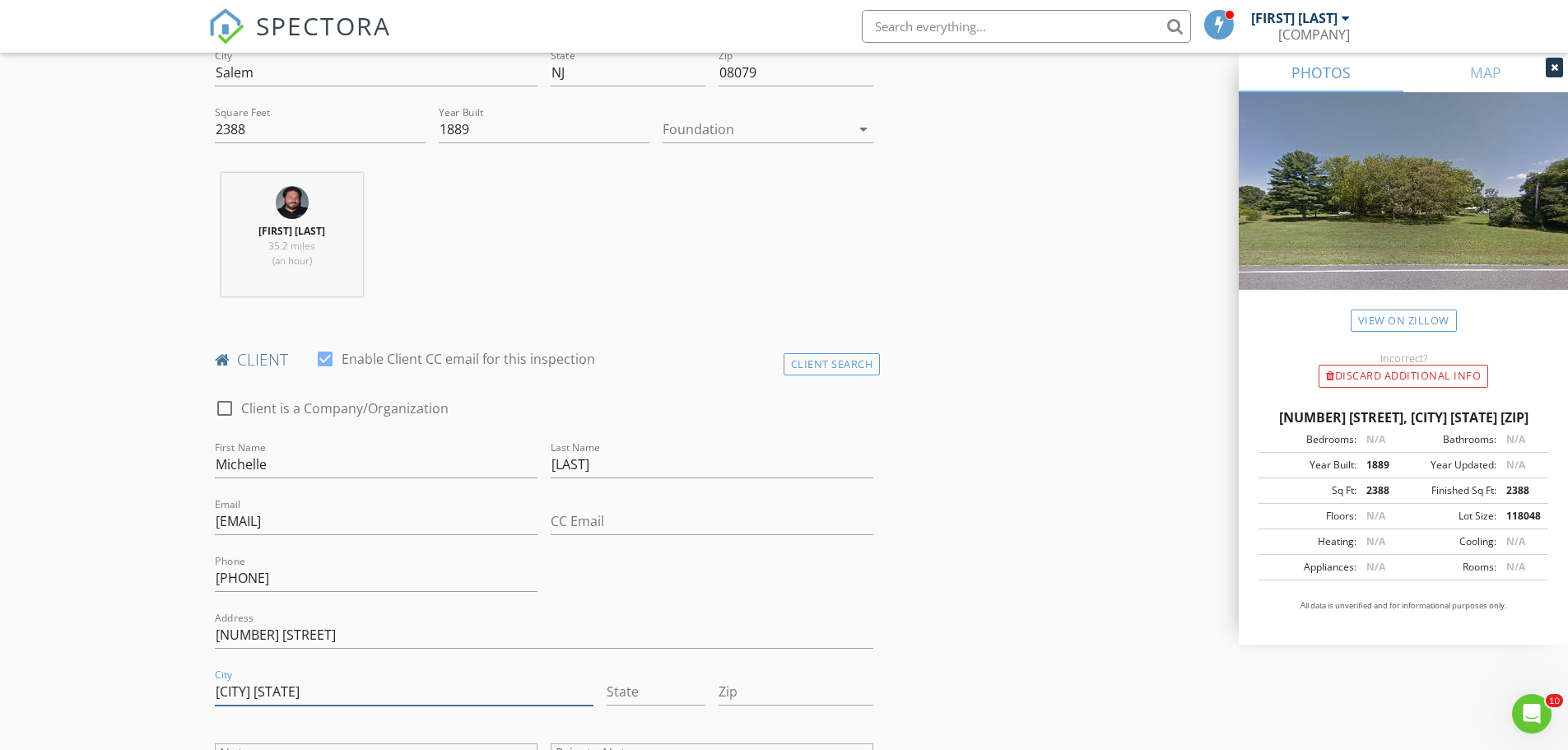 type on "Monroeville NJ" 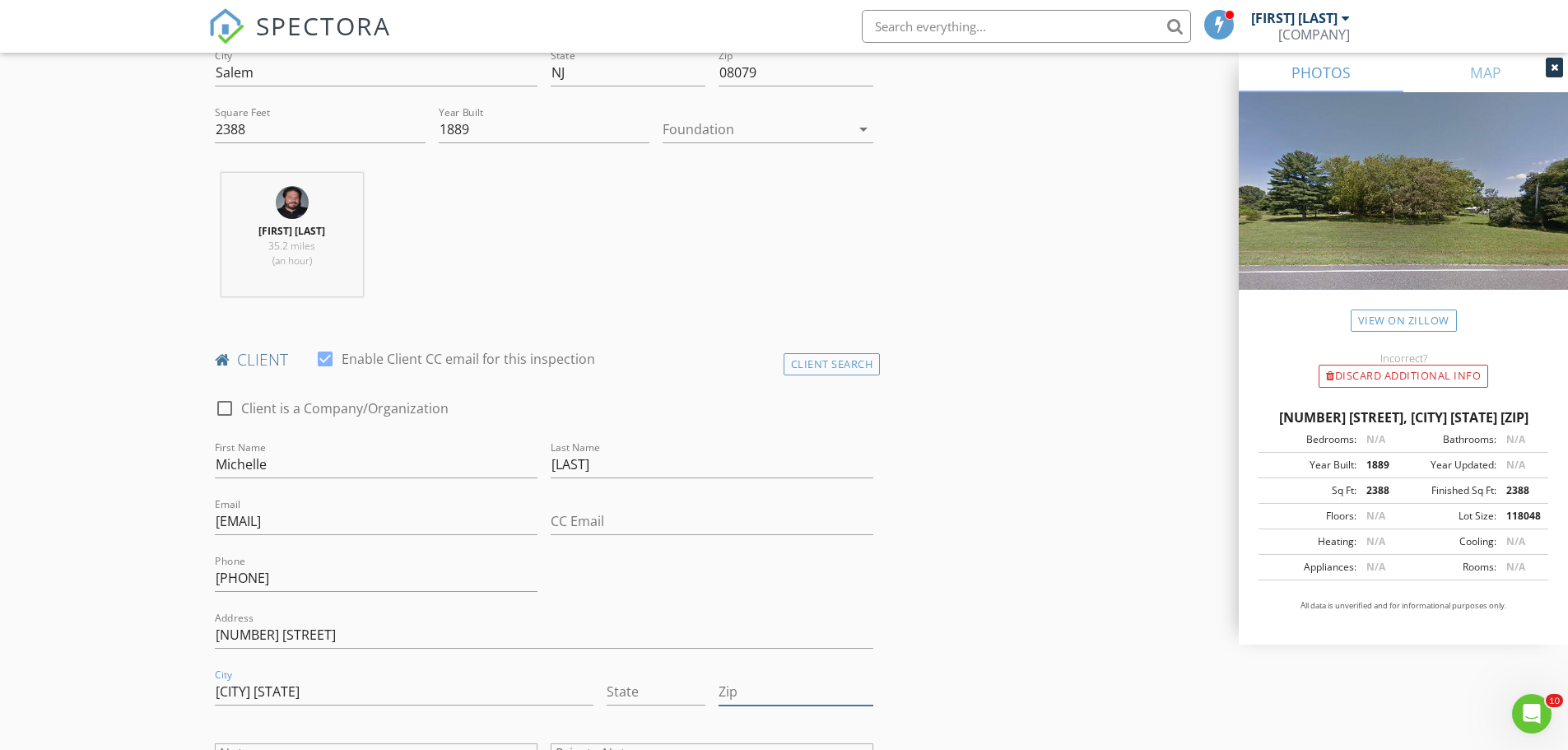 click on "Zip" at bounding box center [796, 692] 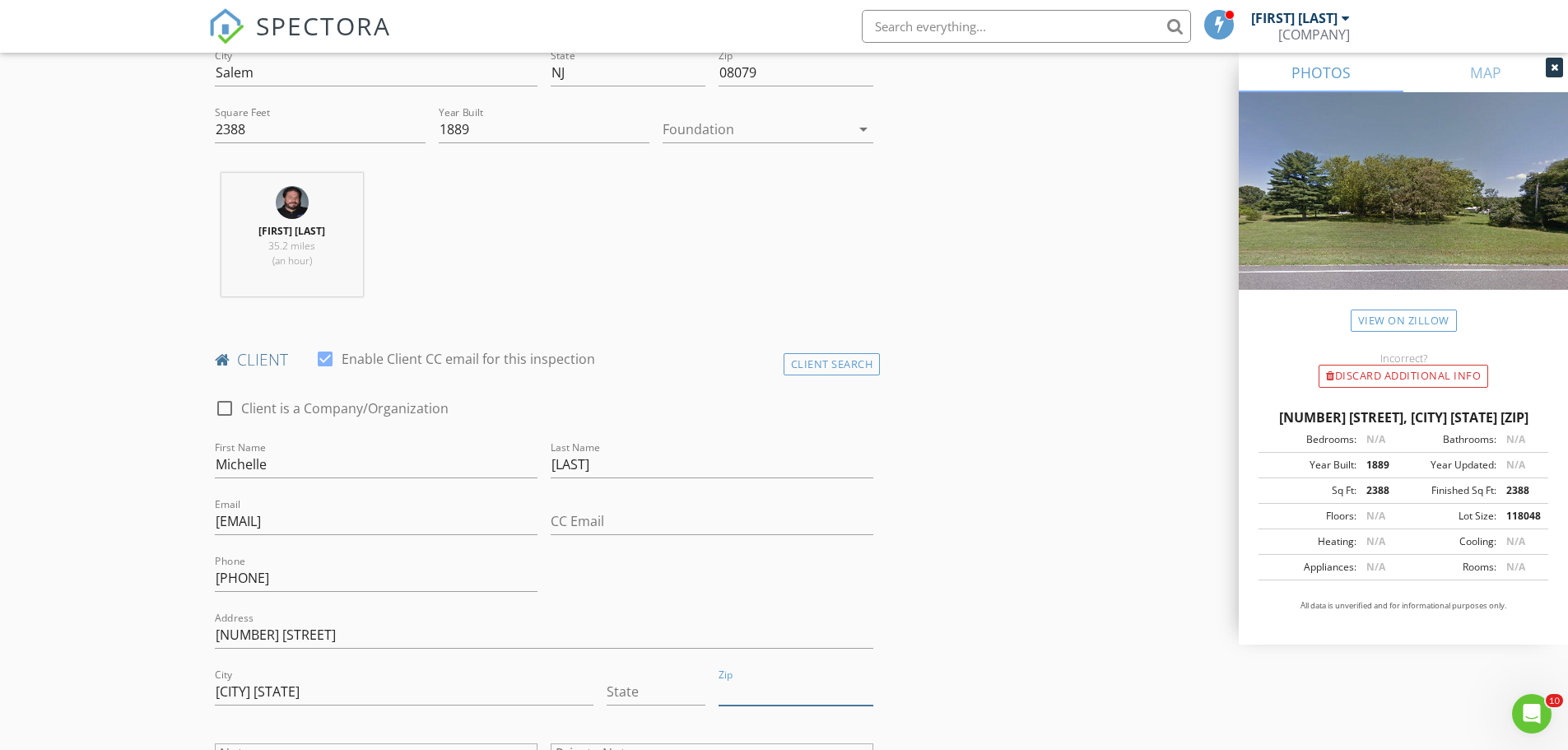paste on "08343" 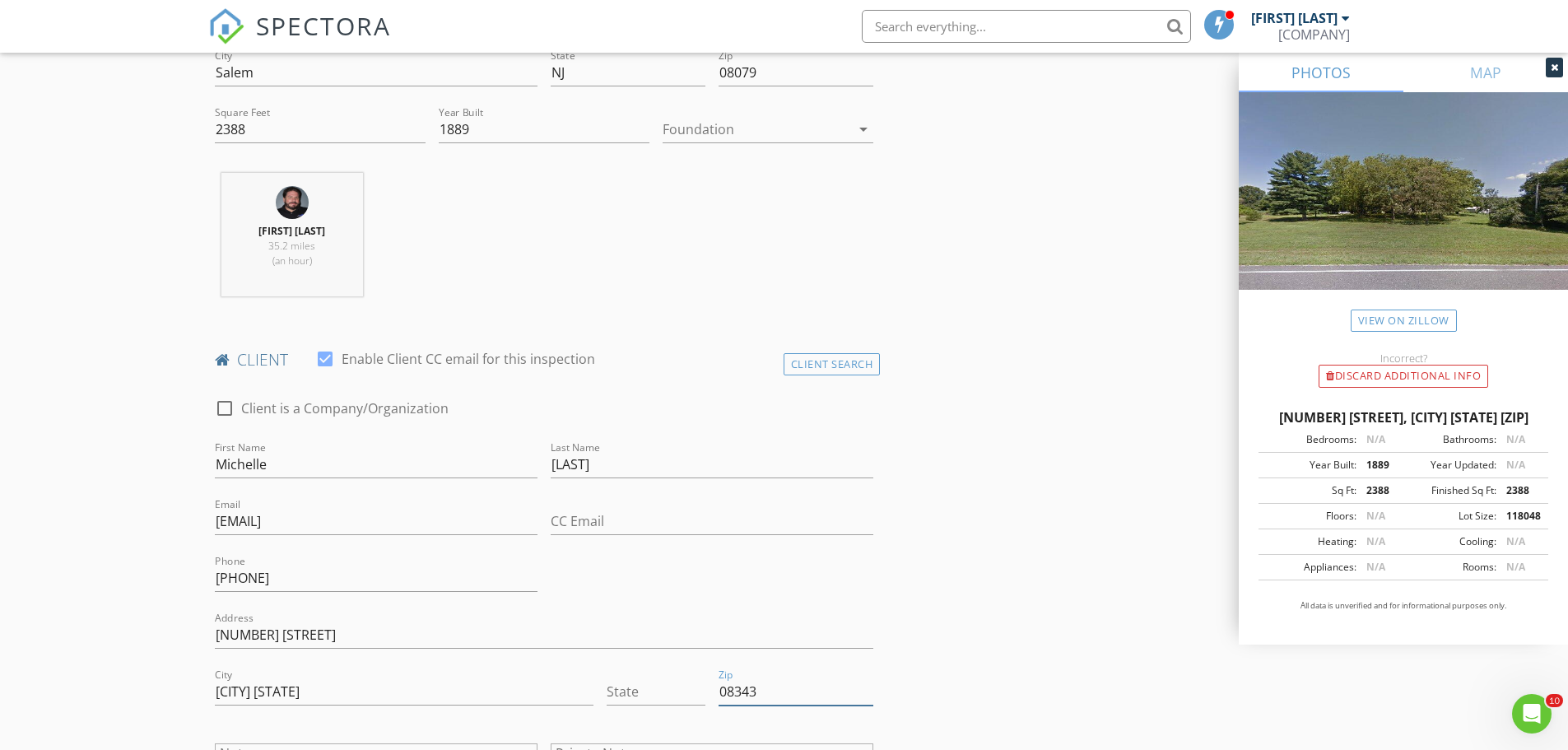 type on "08343" 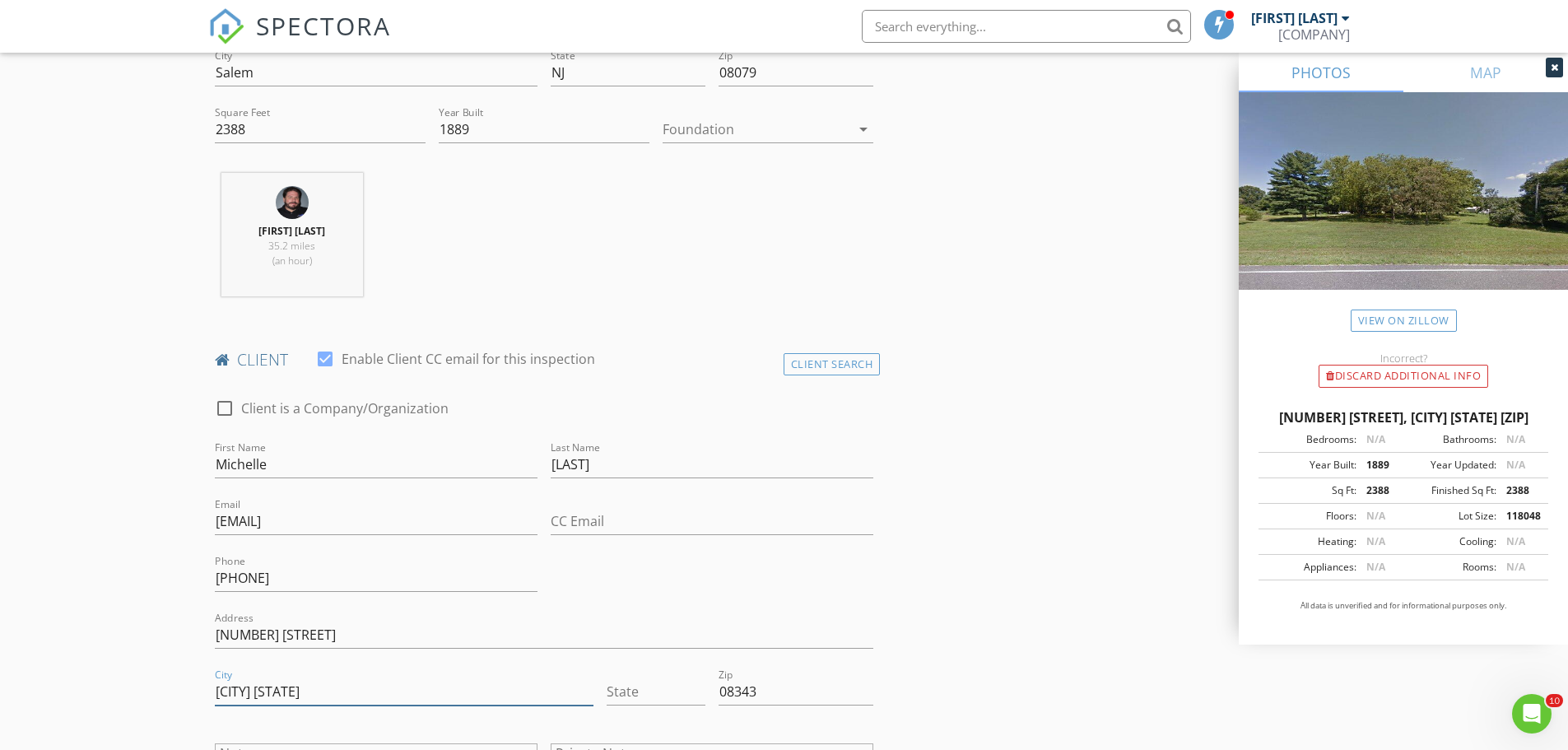 drag, startPoint x: 291, startPoint y: 688, endPoint x: 330, endPoint y: 687, distance: 39.01282 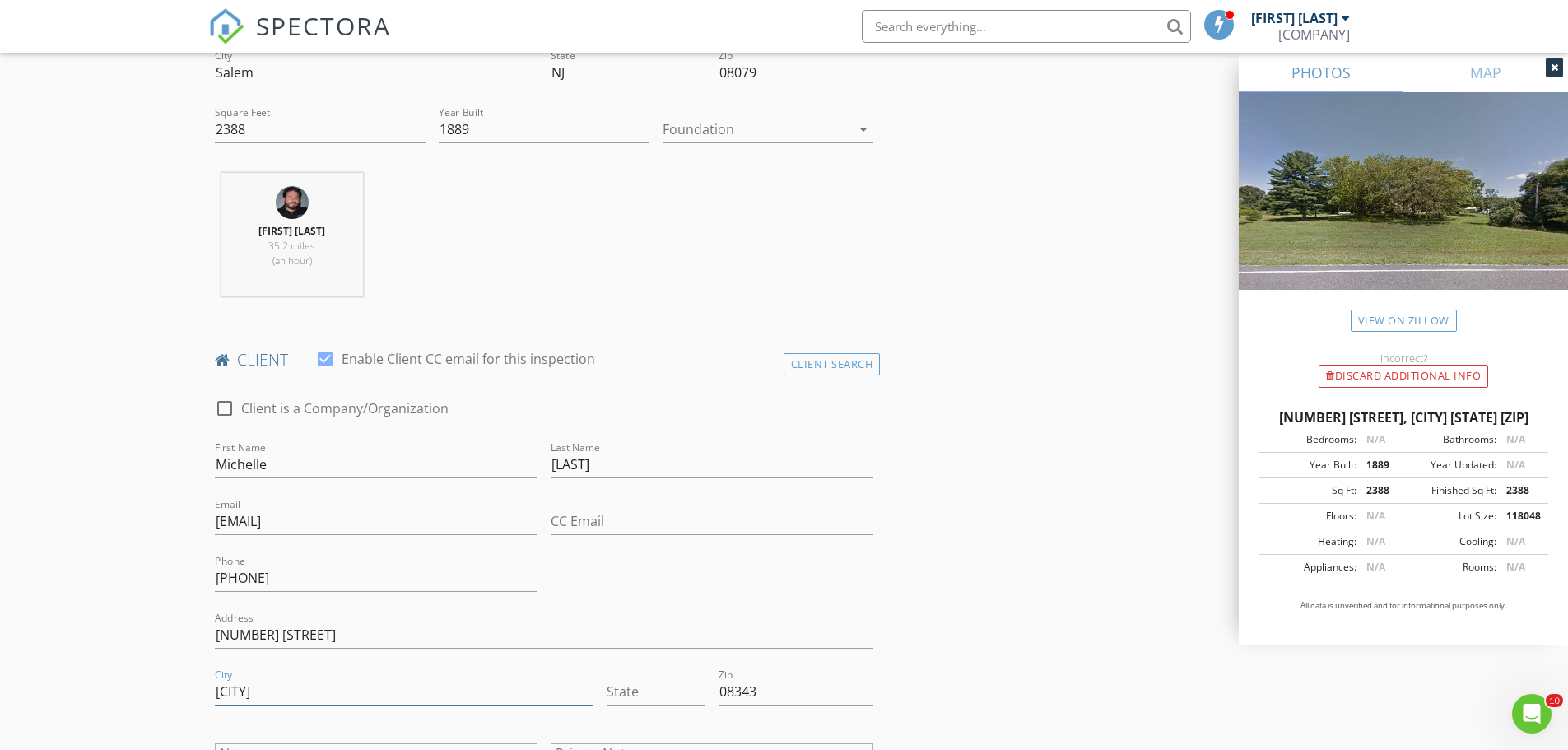 type on "Monroeville" 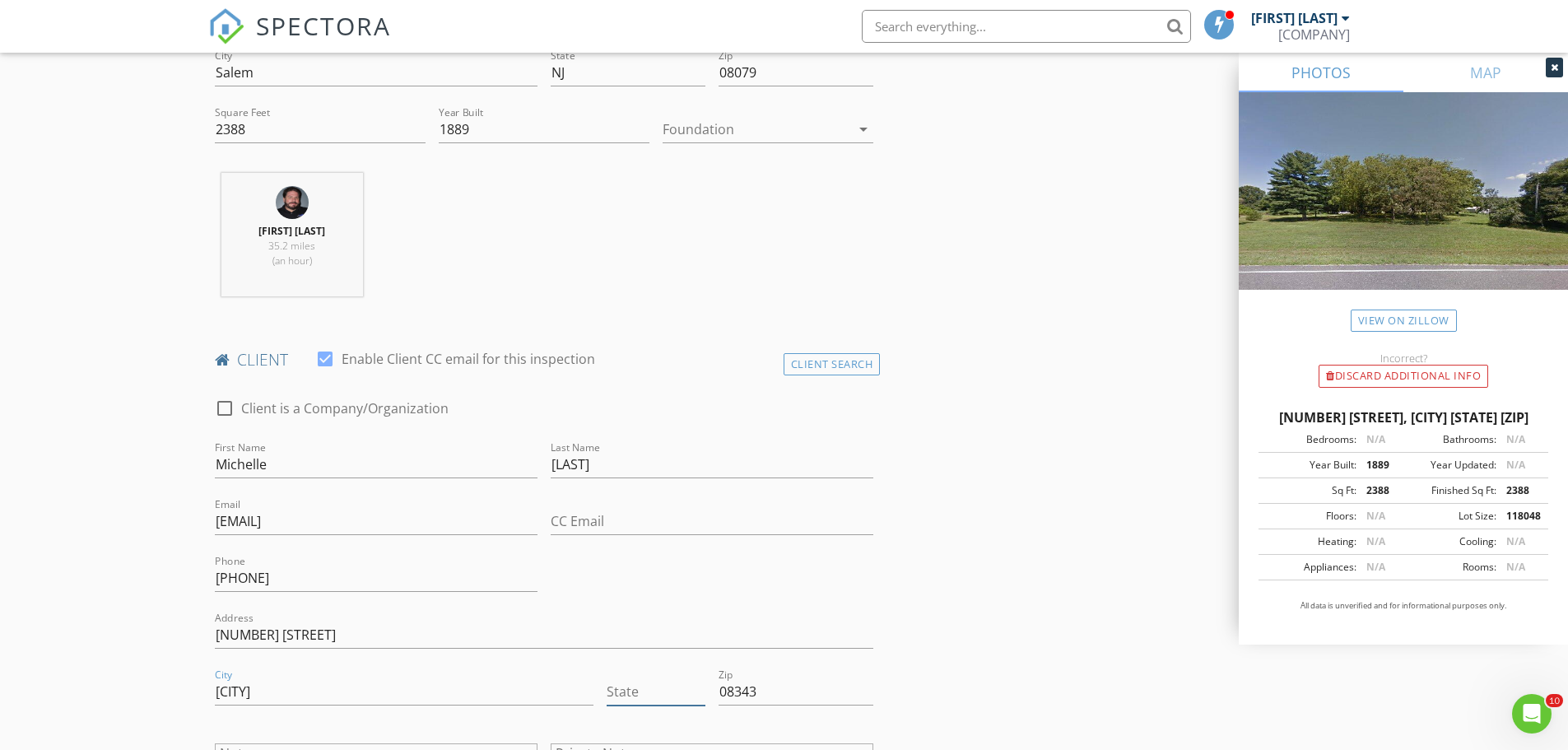 click on "State" at bounding box center [656, 692] 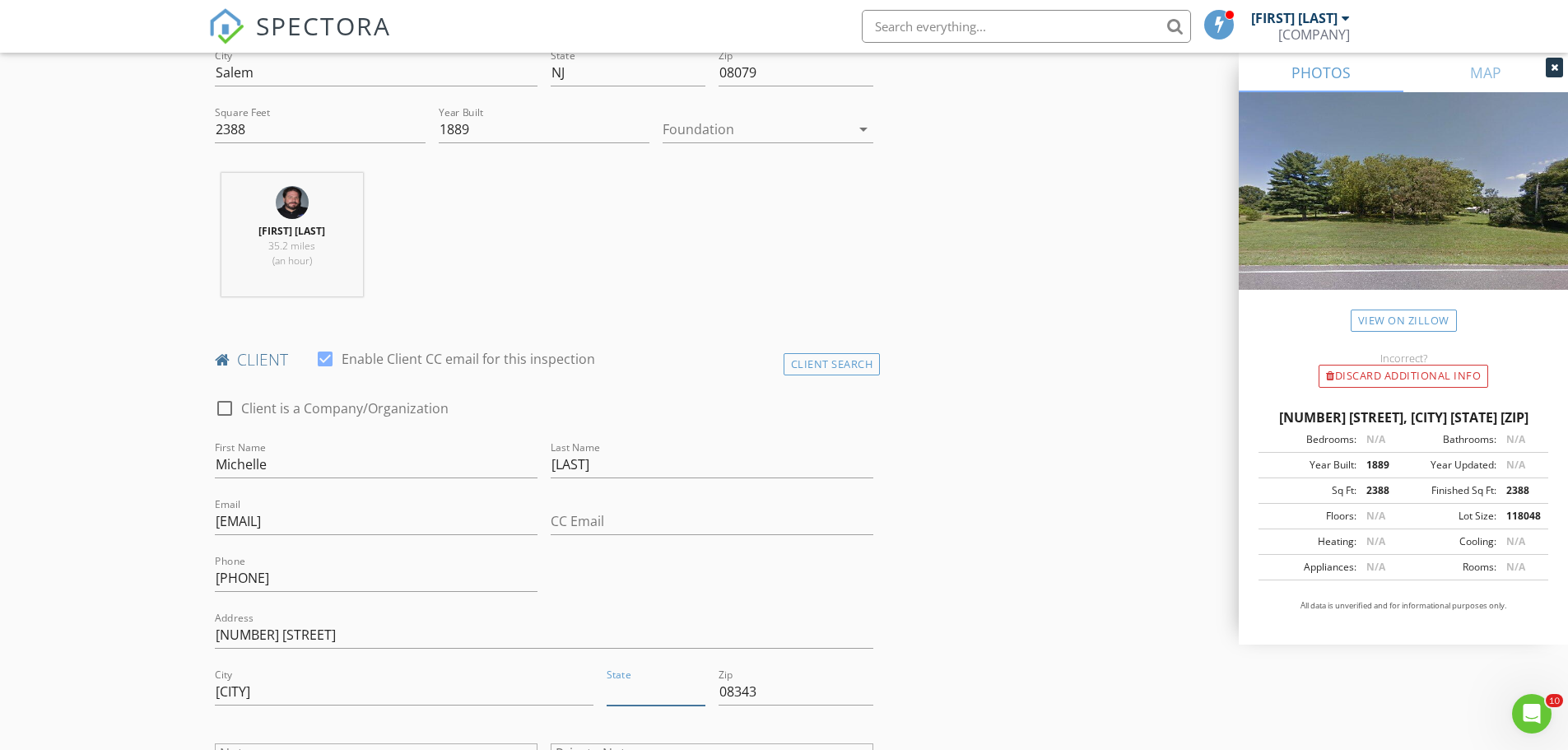 paste on "NJ" 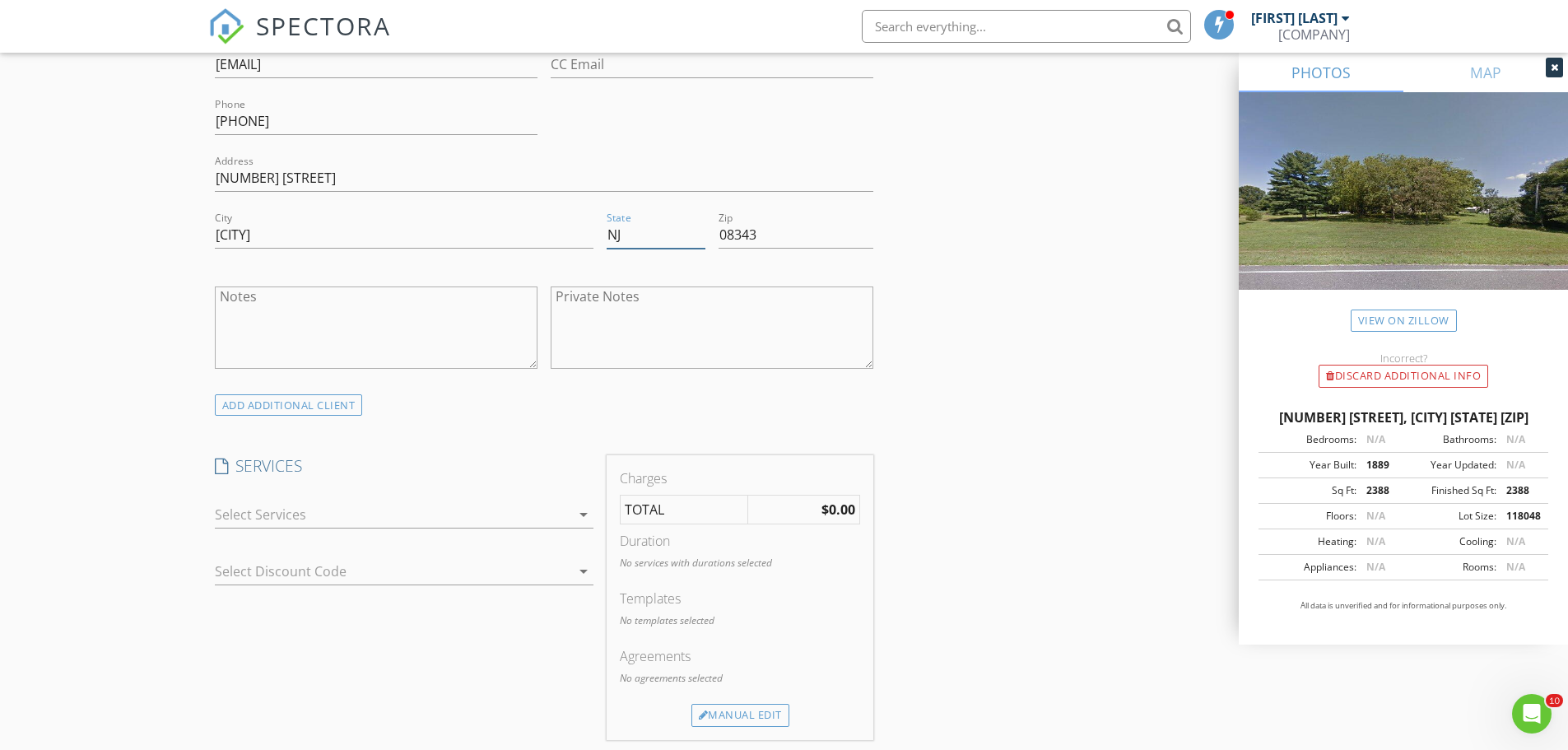scroll, scrollTop: 988, scrollLeft: 0, axis: vertical 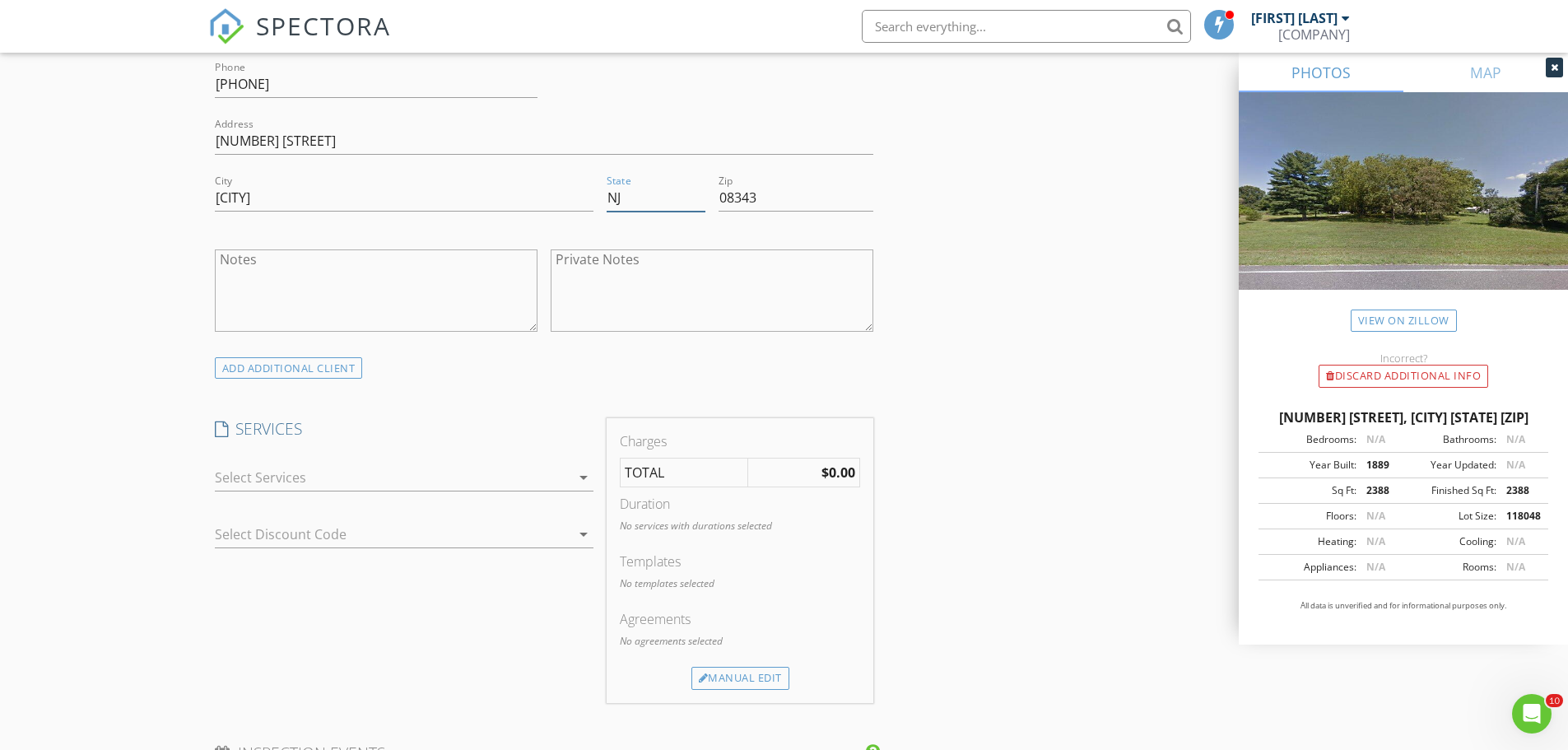 type on "NJ" 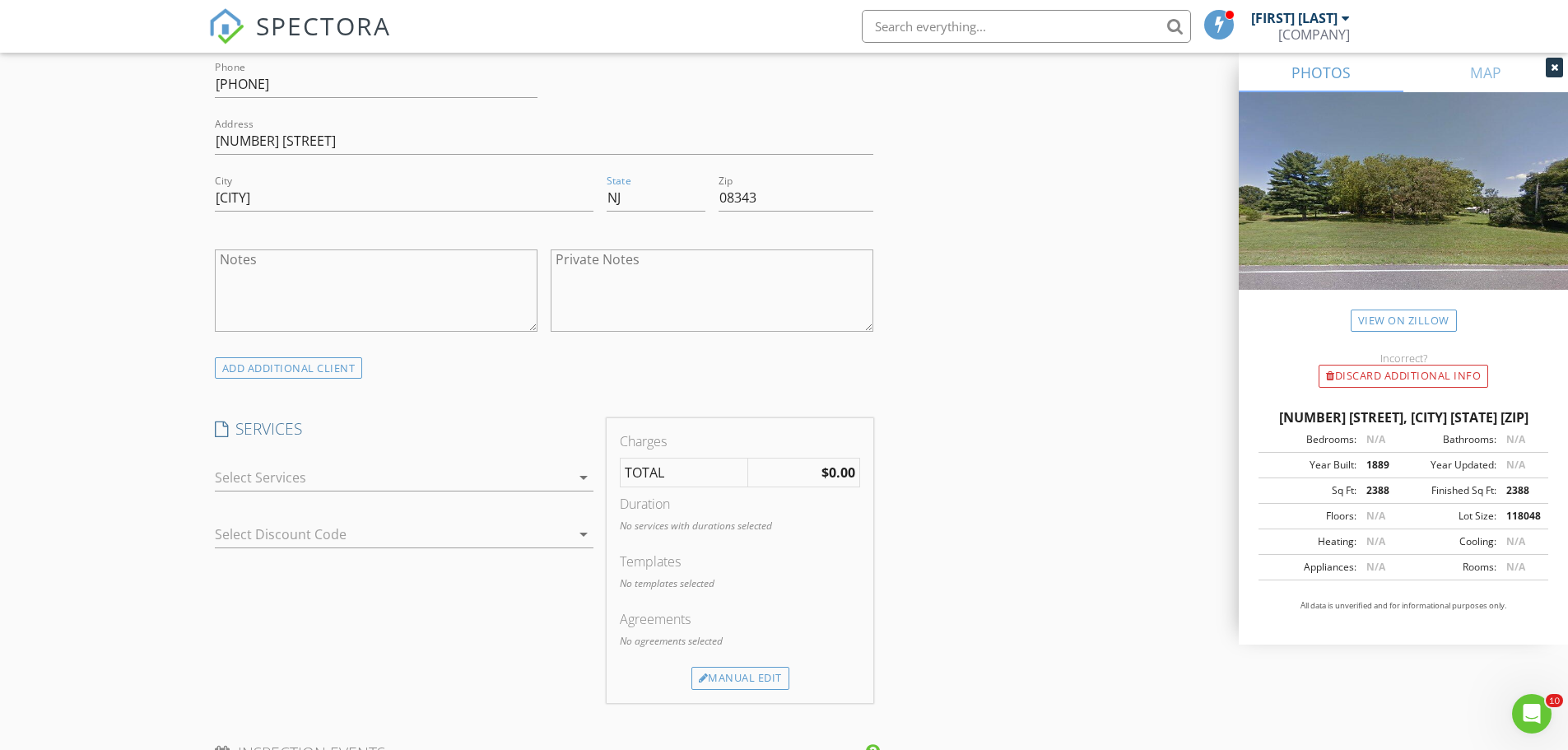 click at bounding box center (393, 477) 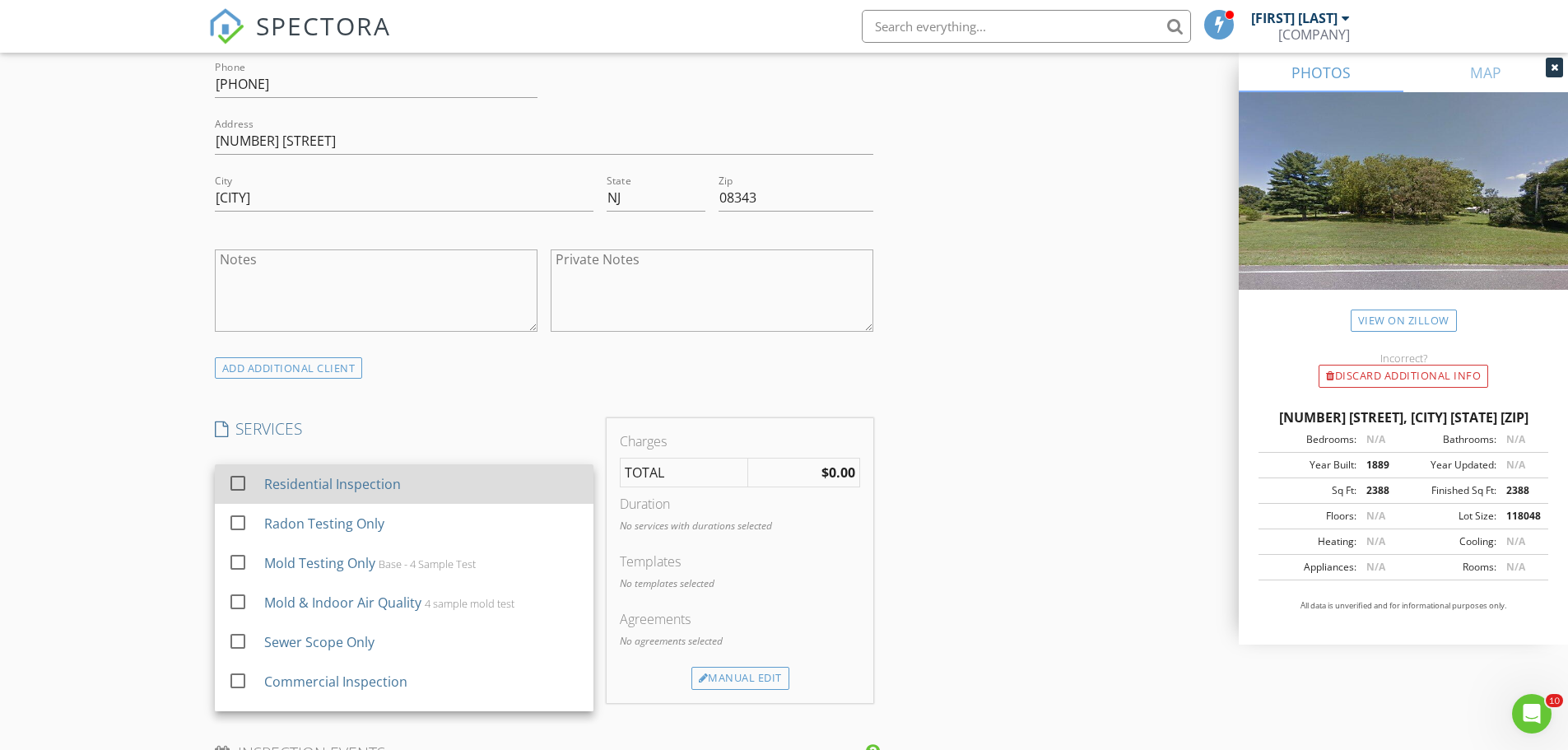 click at bounding box center (238, 483) 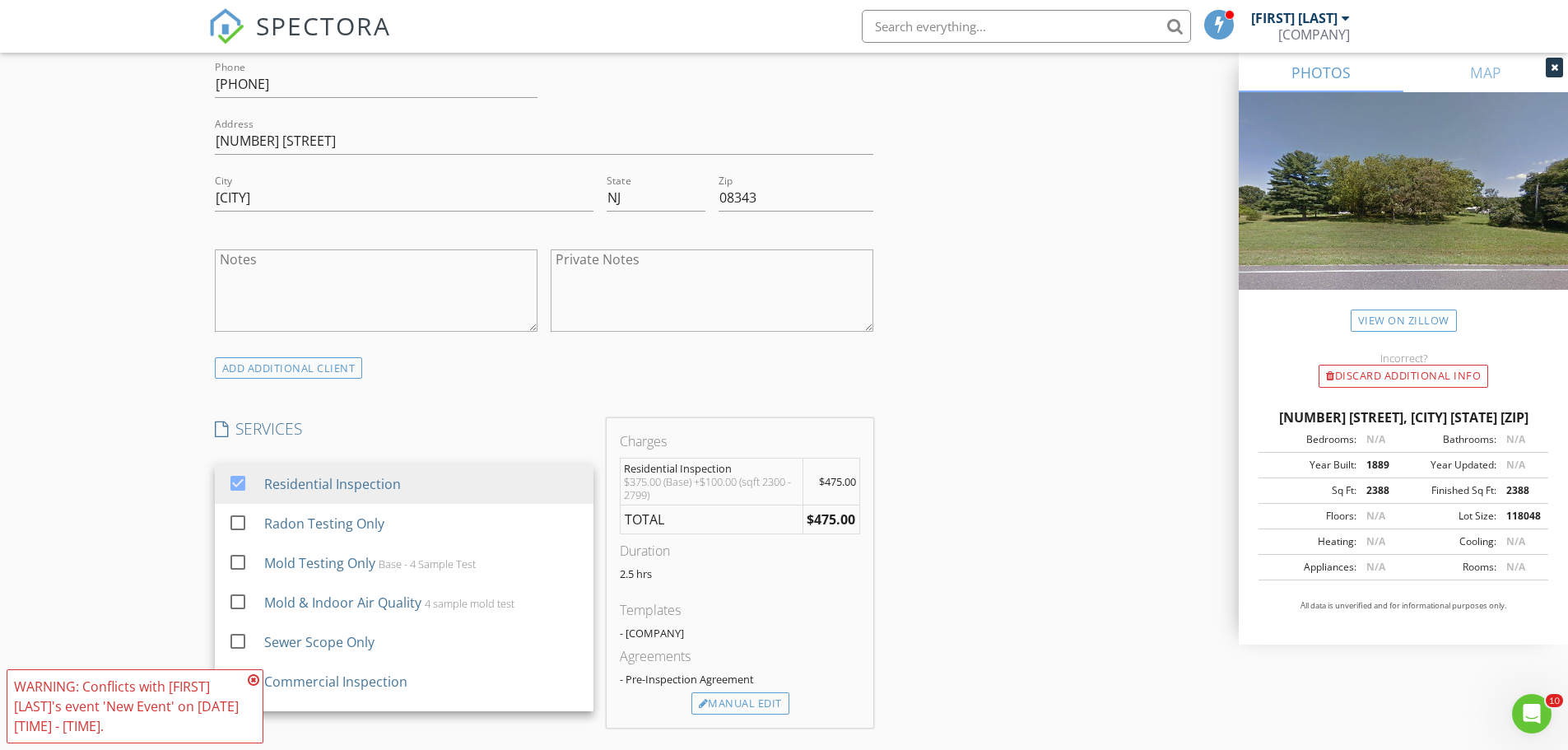 click at bounding box center (254, 680) 